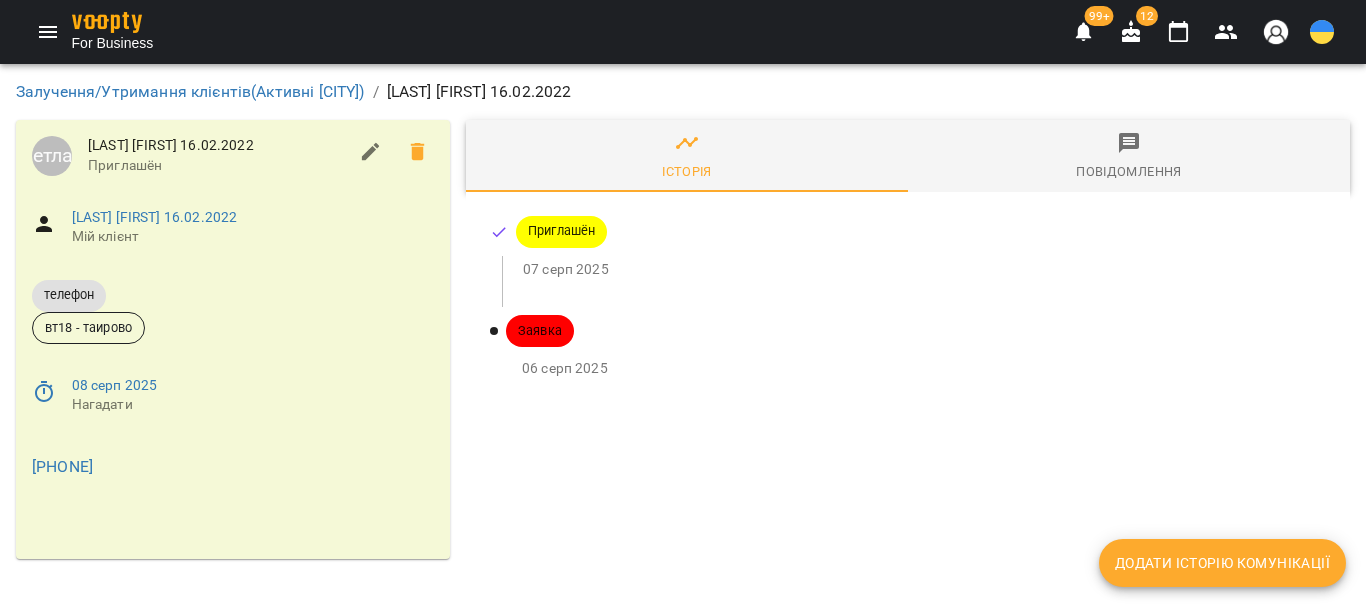 scroll, scrollTop: 0, scrollLeft: 0, axis: both 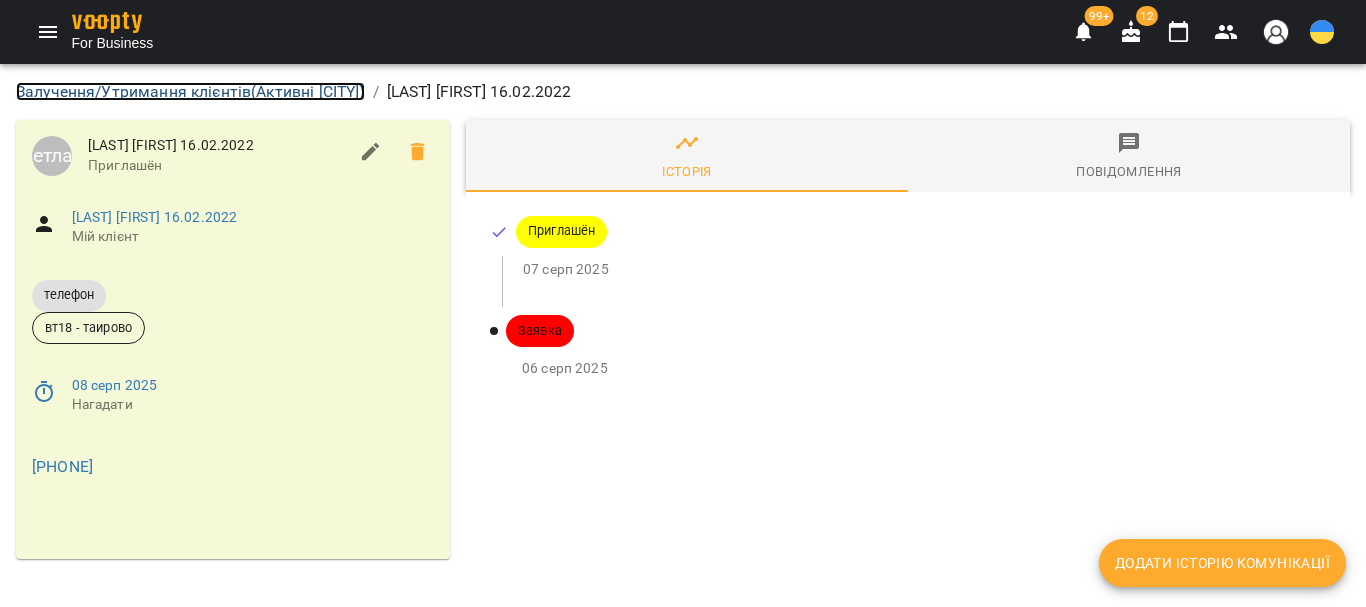 click on "Залучення/Утримання клієнтів ( Активні   [CITY] )" at bounding box center [190, 91] 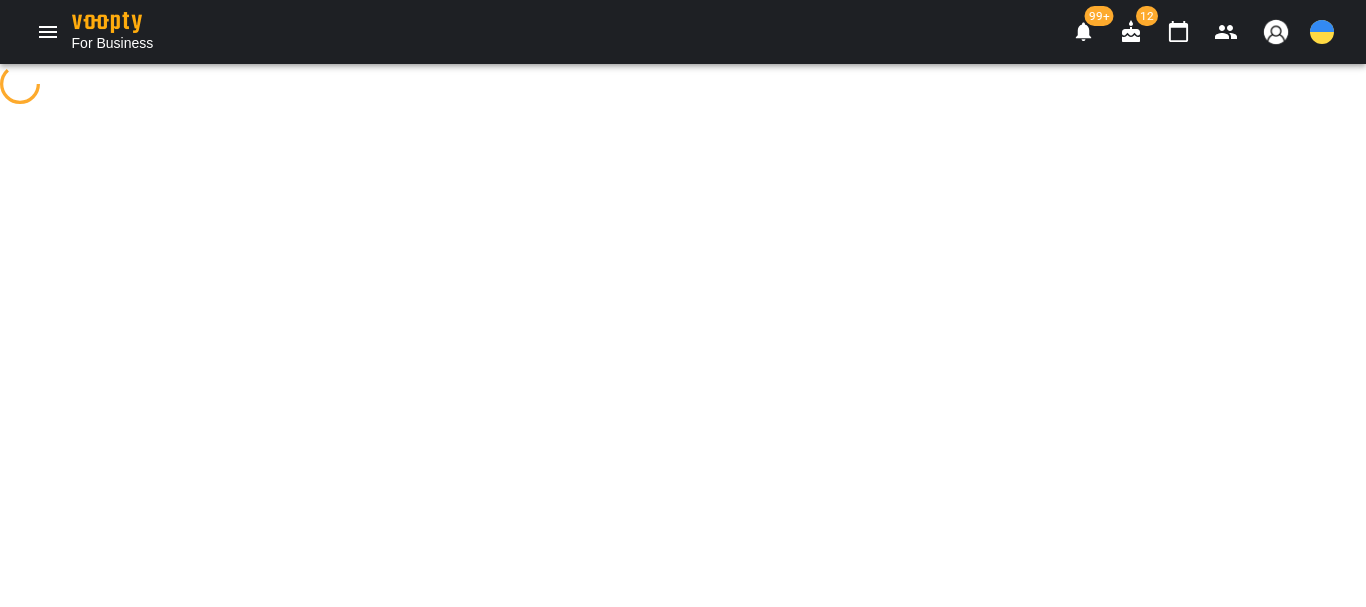 select on "**********" 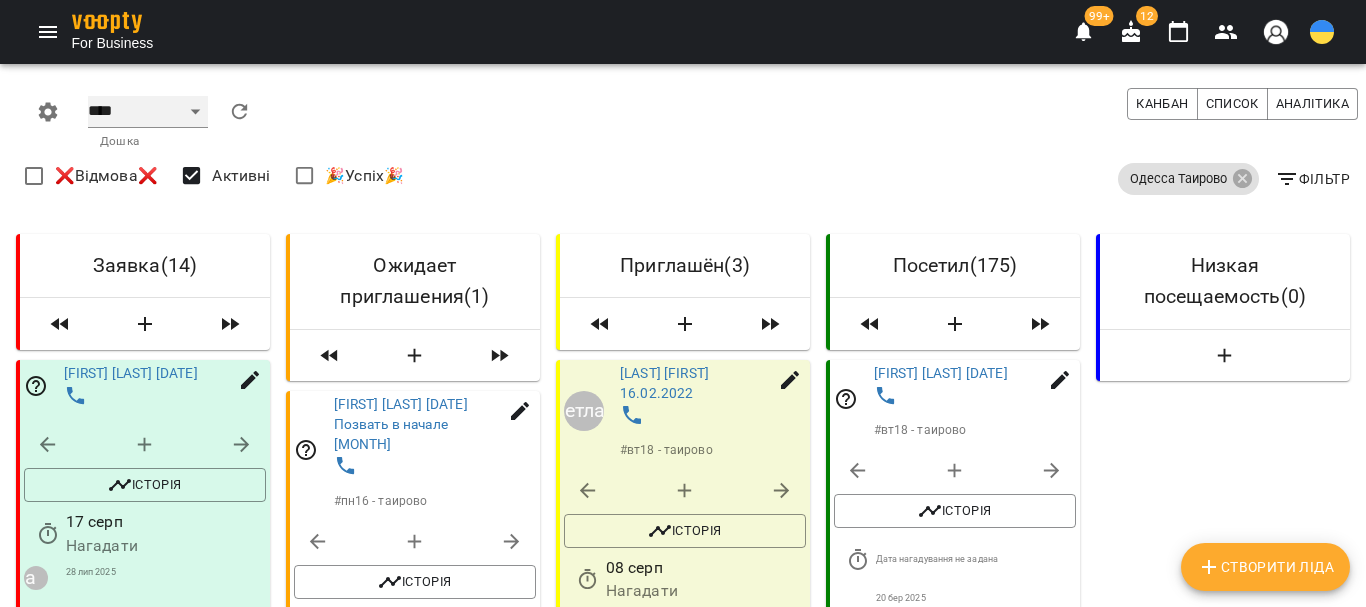 click on "**** ****** ******* ******** *****" at bounding box center [148, 112] 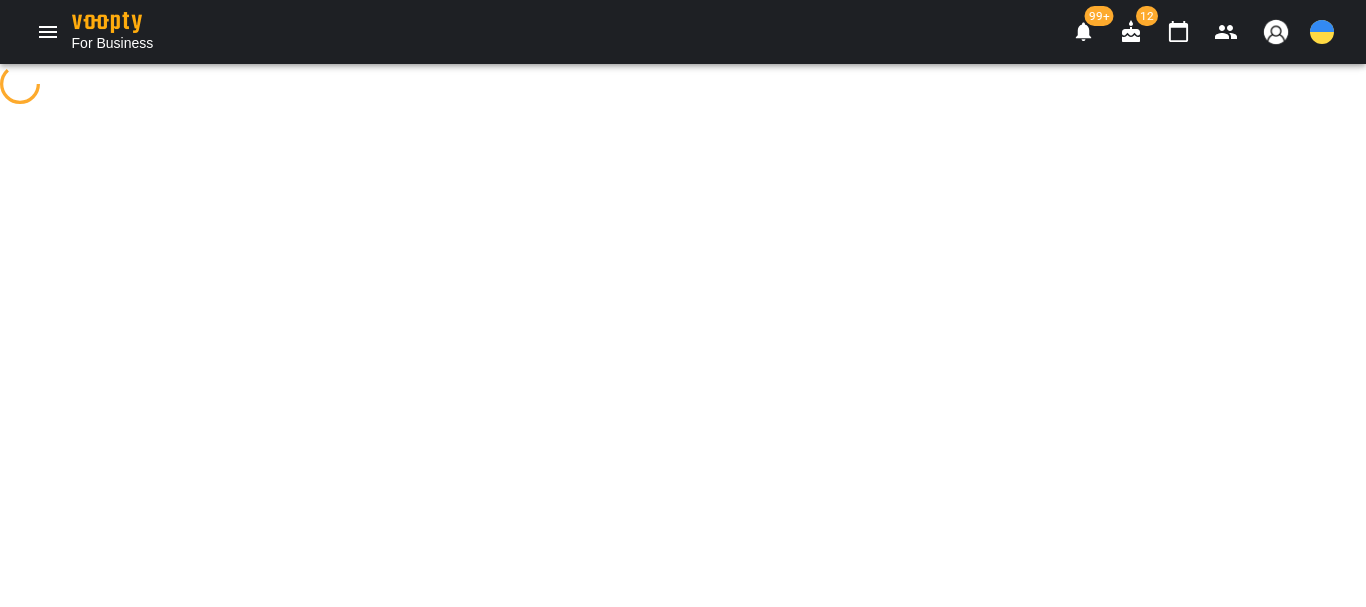 select on "**********" 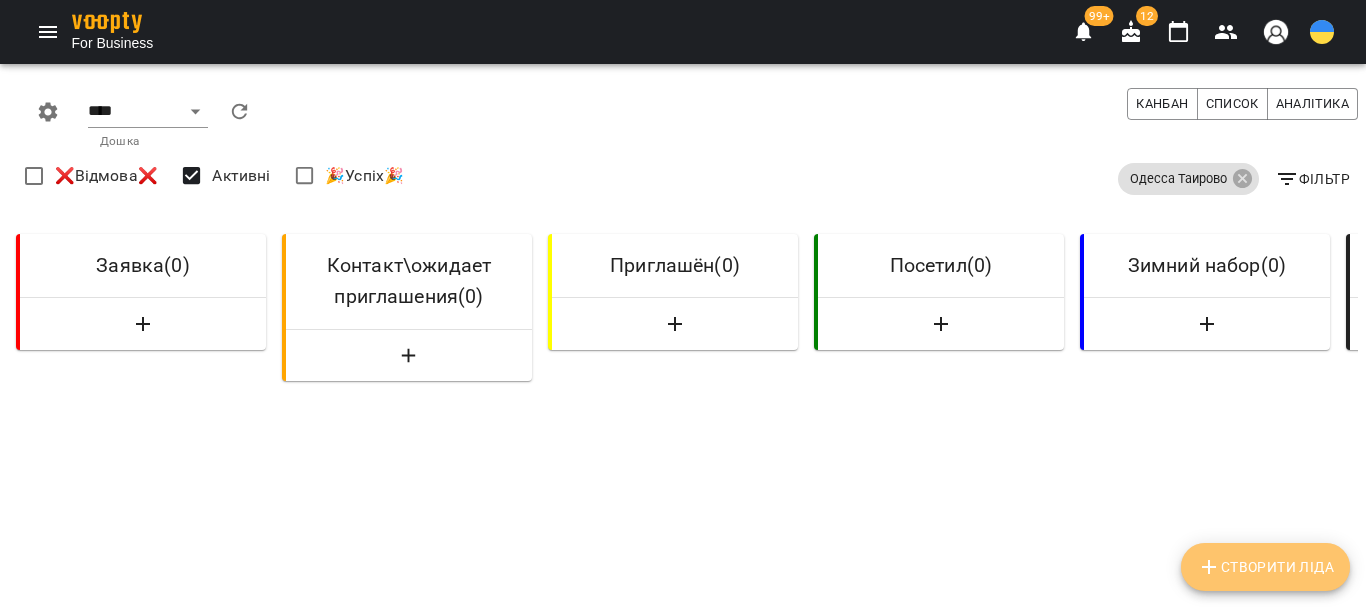 click on "Створити Ліда" at bounding box center (1265, 567) 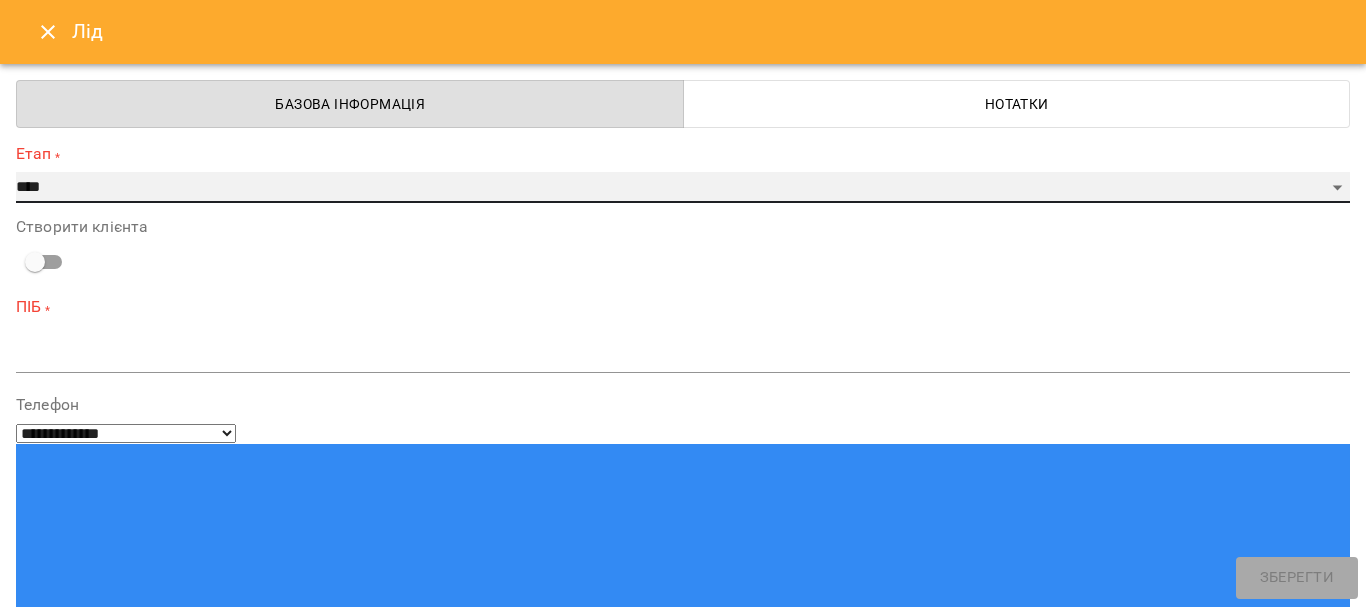 click on "**********" at bounding box center [683, 188] 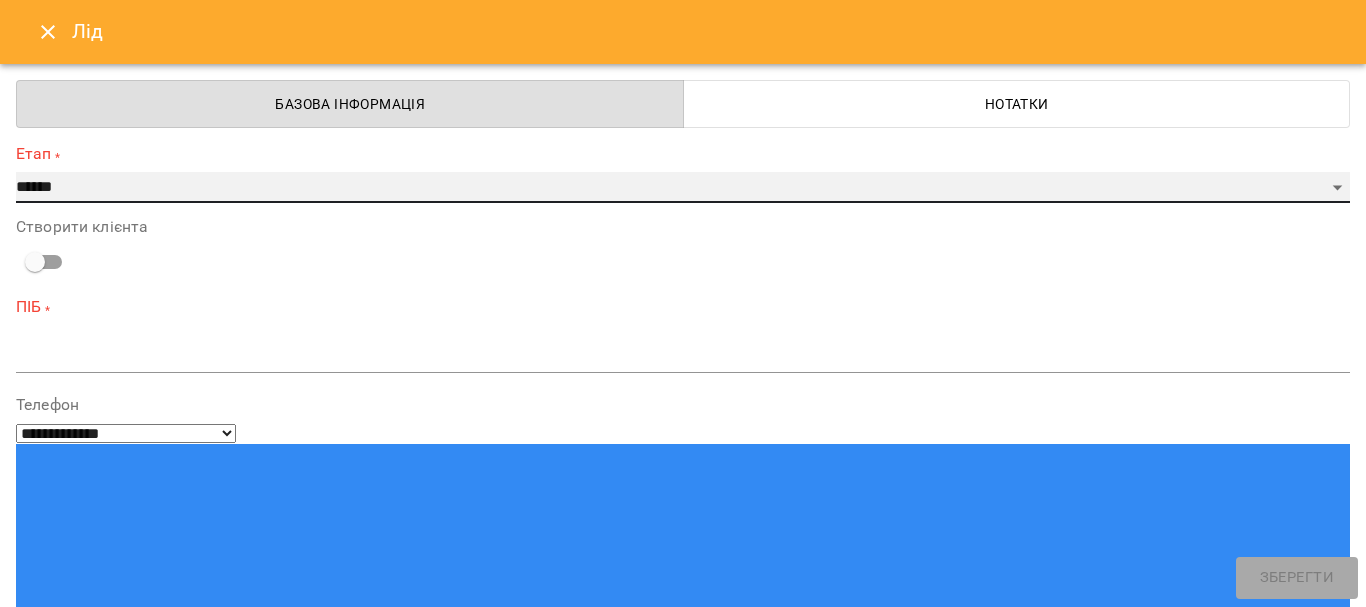 click on "**********" at bounding box center (683, 188) 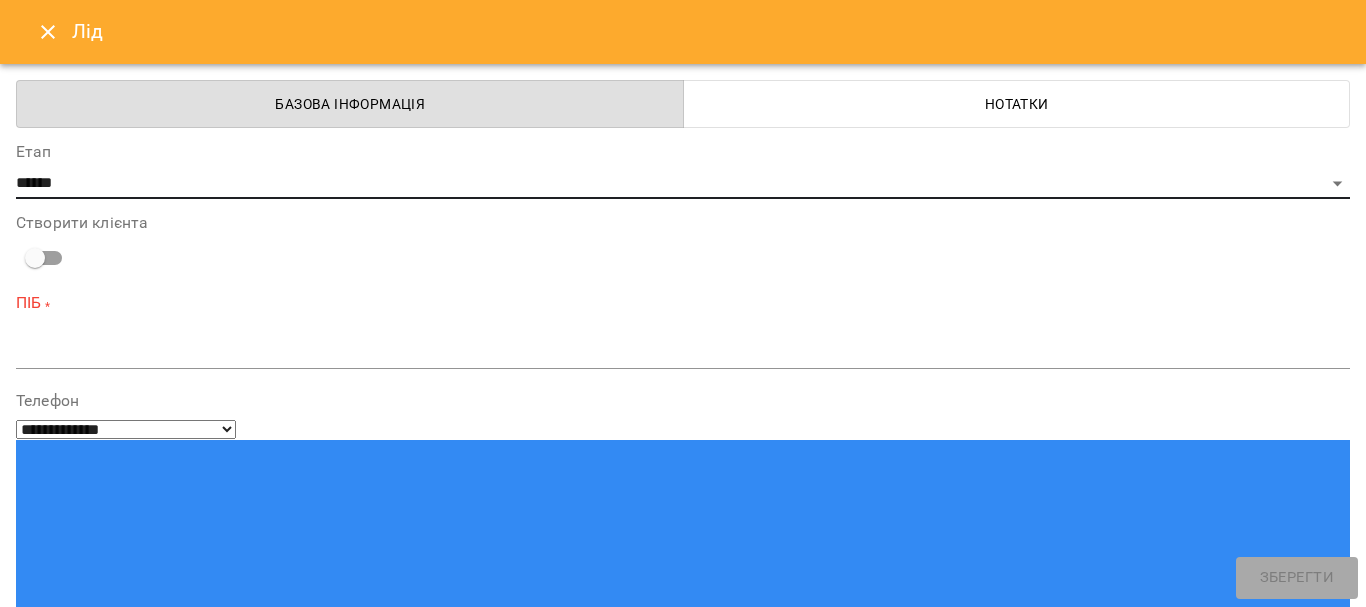 click at bounding box center (683, 352) 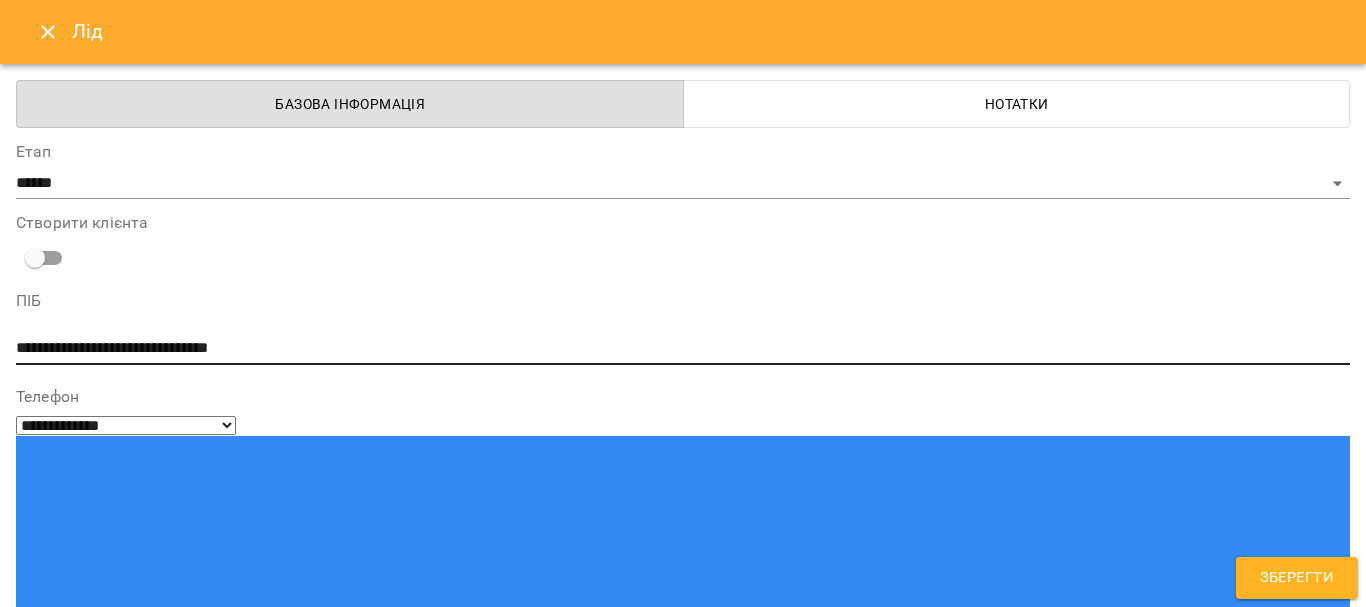 type on "**********" 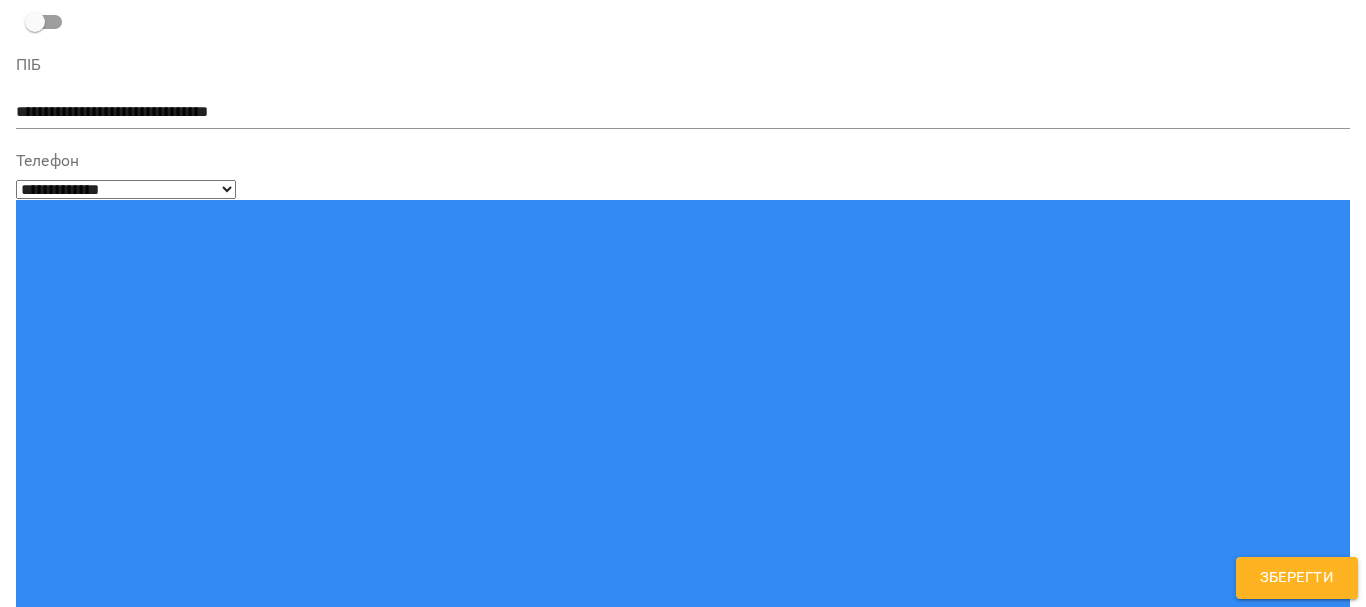 scroll, scrollTop: 300, scrollLeft: 0, axis: vertical 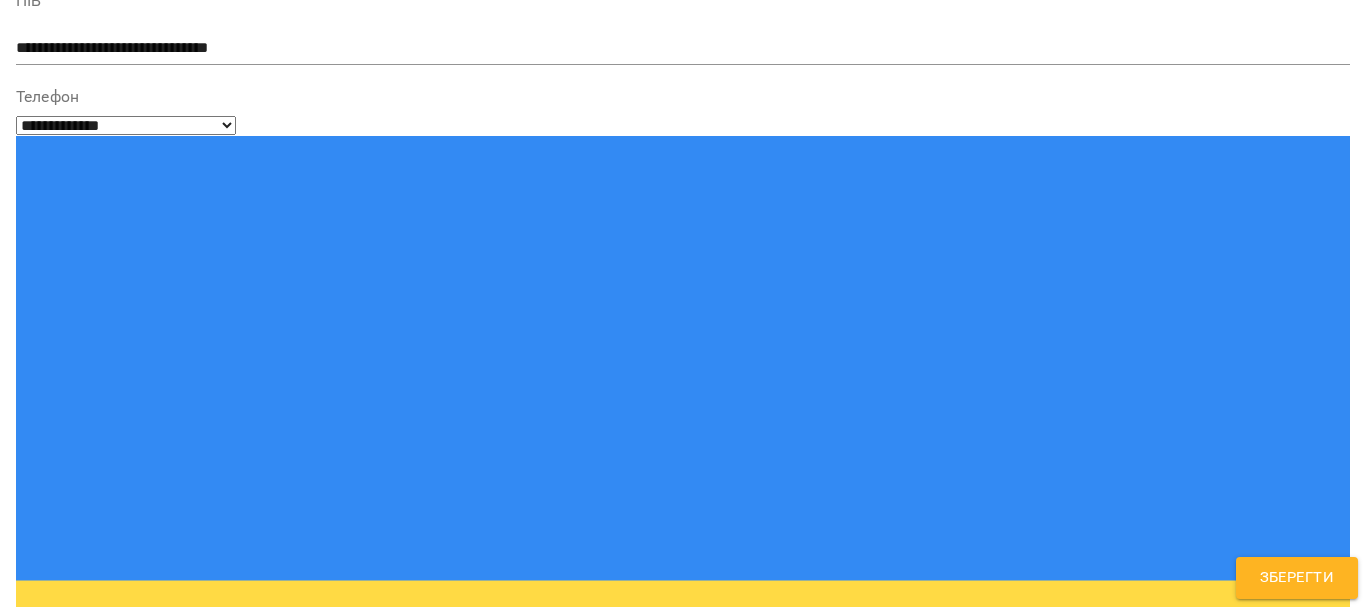 type on "**********" 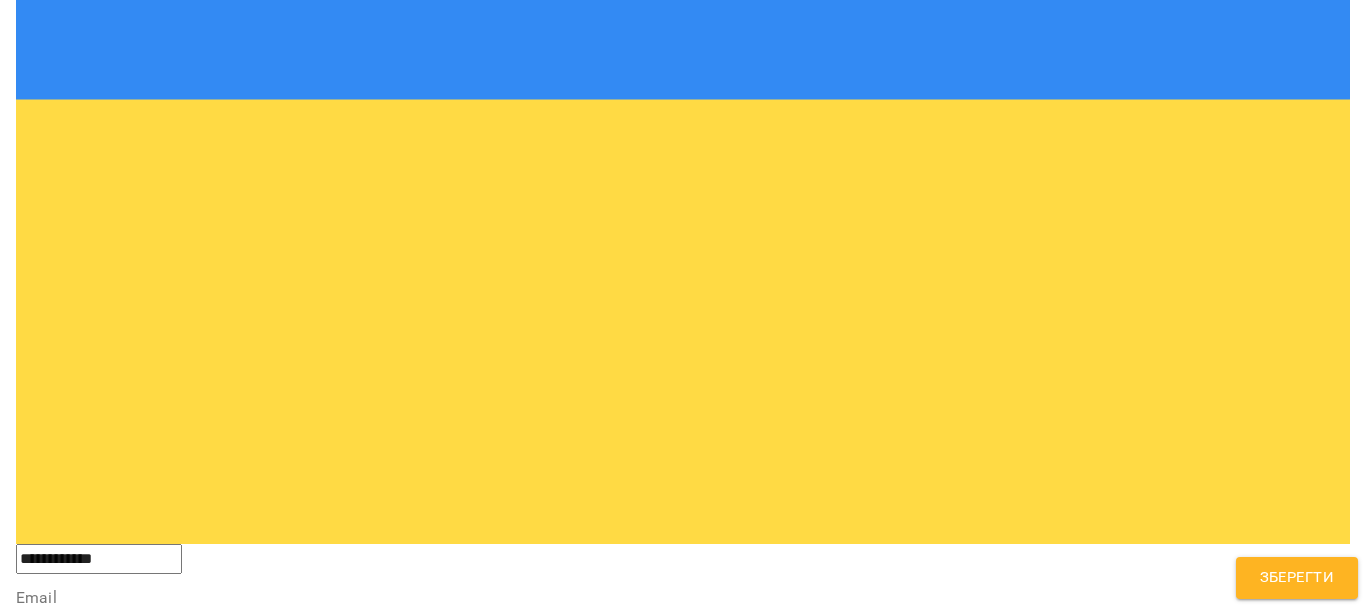 scroll, scrollTop: 800, scrollLeft: 0, axis: vertical 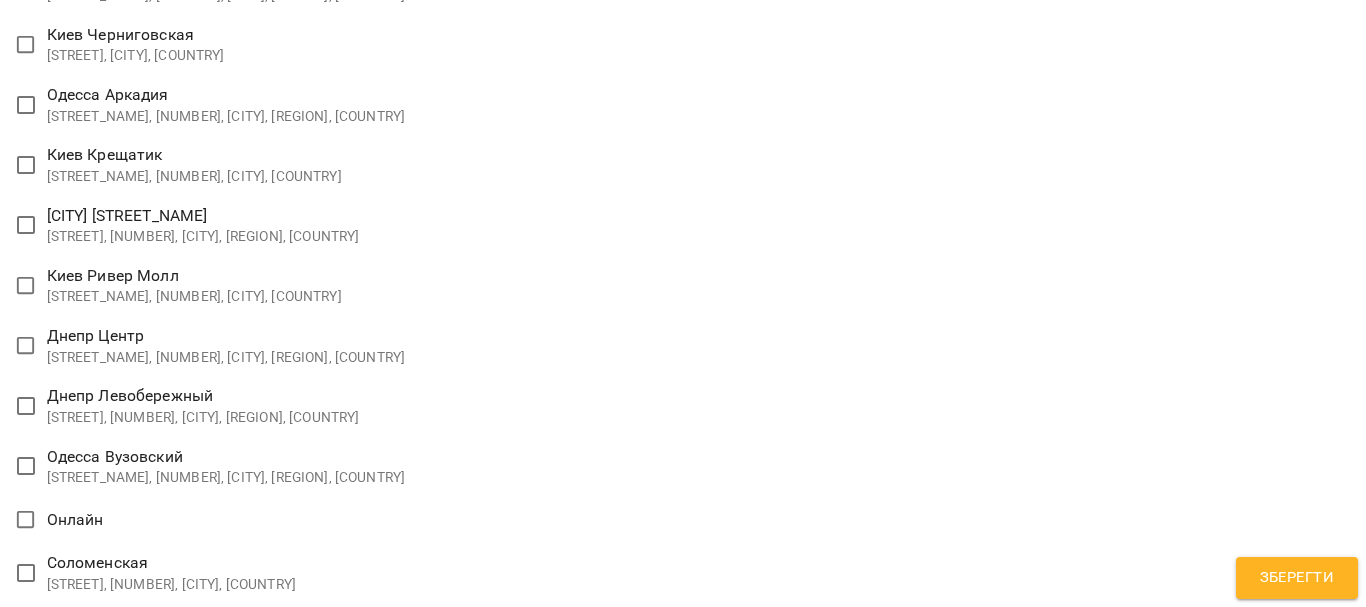 click on "**********" at bounding box center [683, 1340] 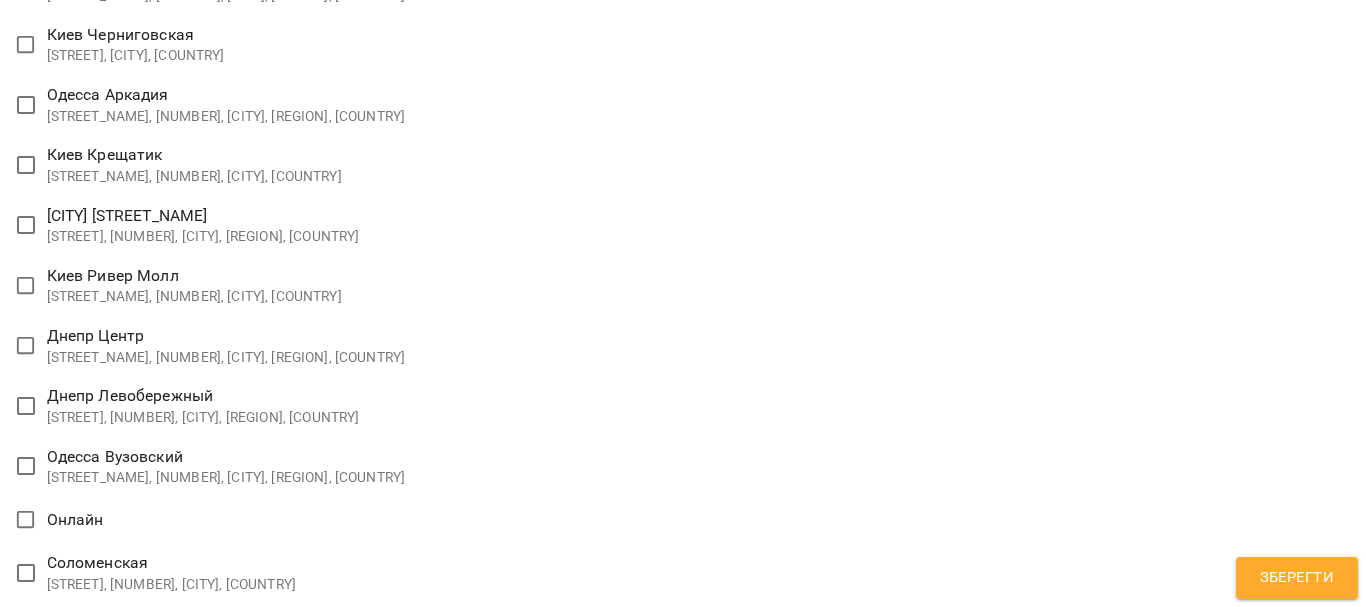 click on "Зберегти" at bounding box center (1297, 578) 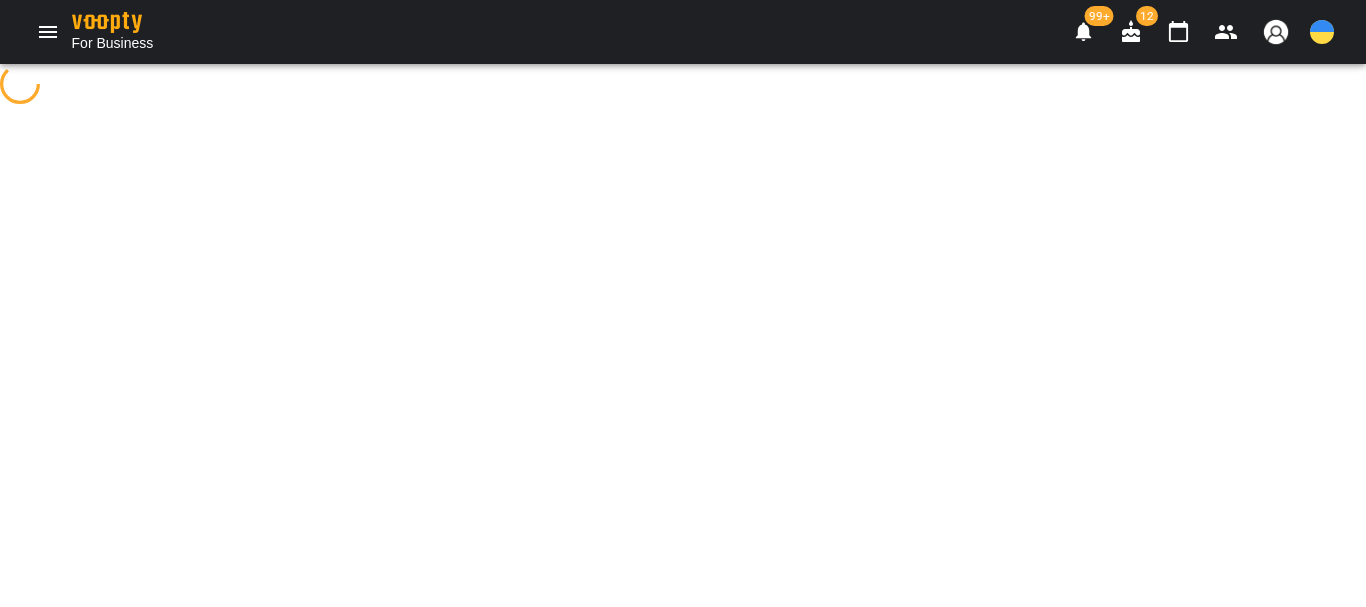 scroll, scrollTop: 0, scrollLeft: 0, axis: both 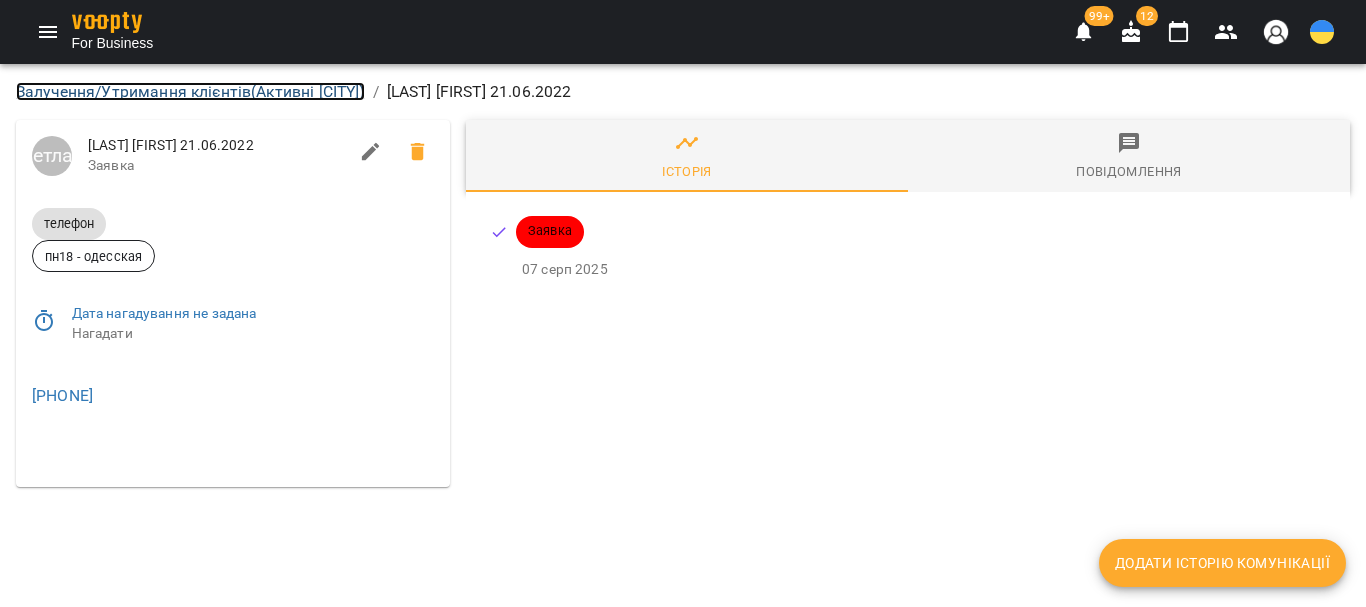 click on "Залучення/Утримання клієнтів ( Активні   [CITY] )" at bounding box center (190, 91) 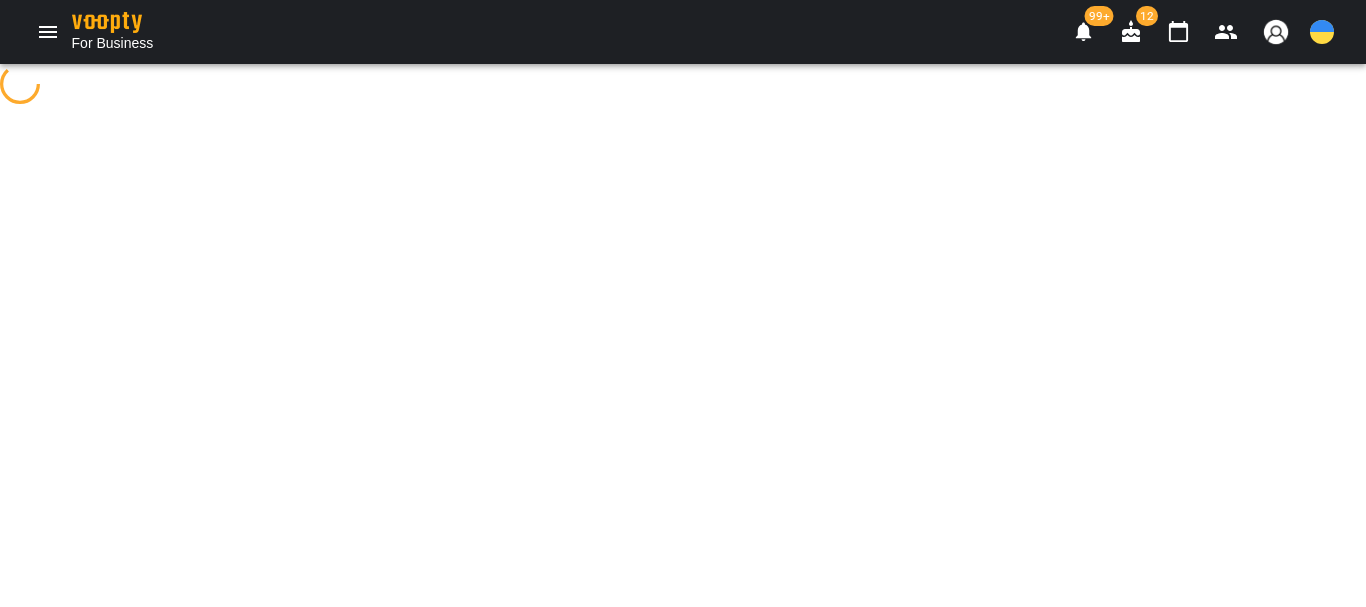 select on "**********" 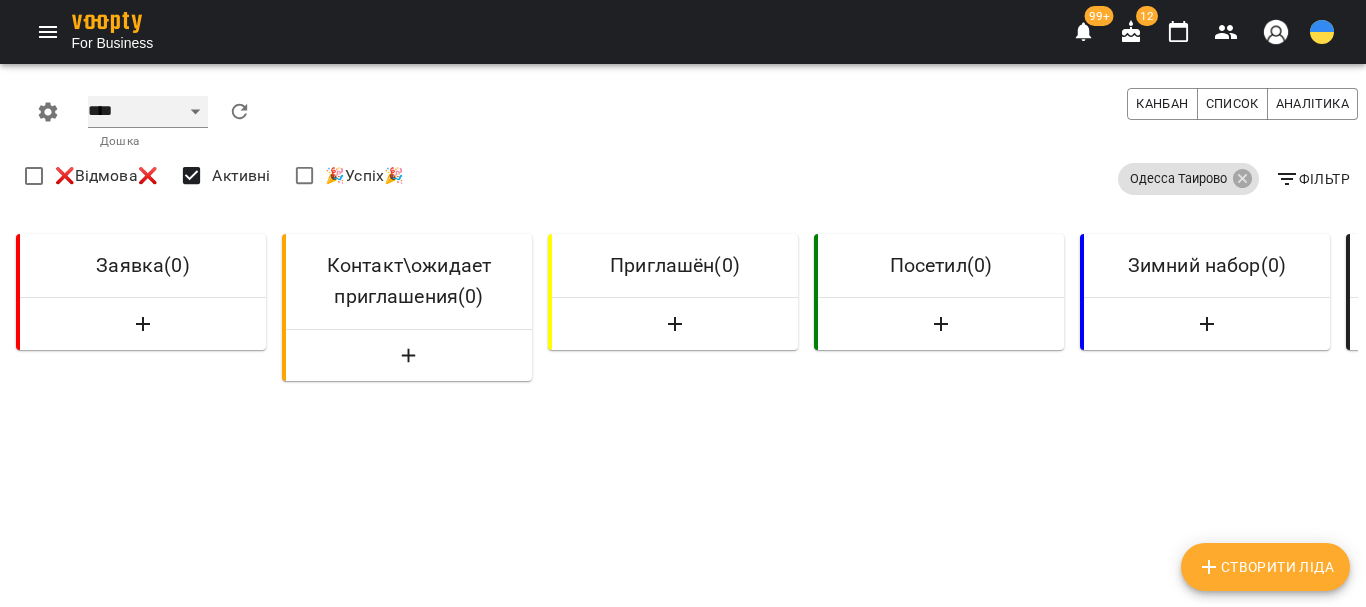 click on "**** ****** ******* ******** *****" at bounding box center [148, 112] 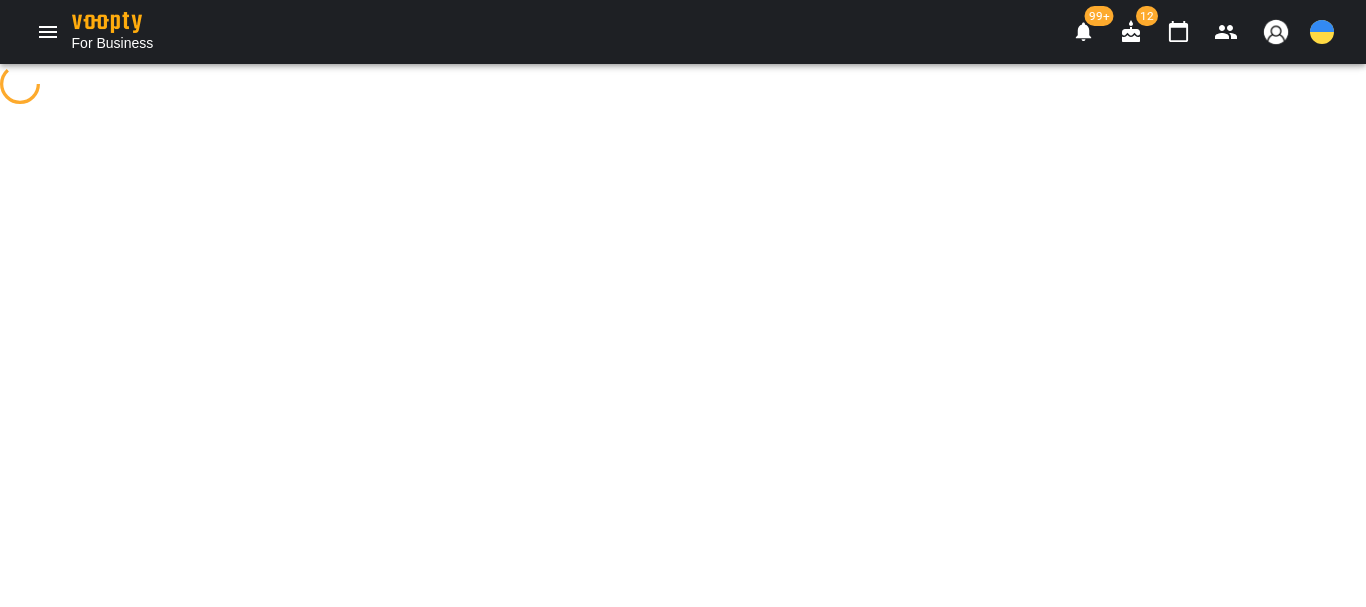 select on "**********" 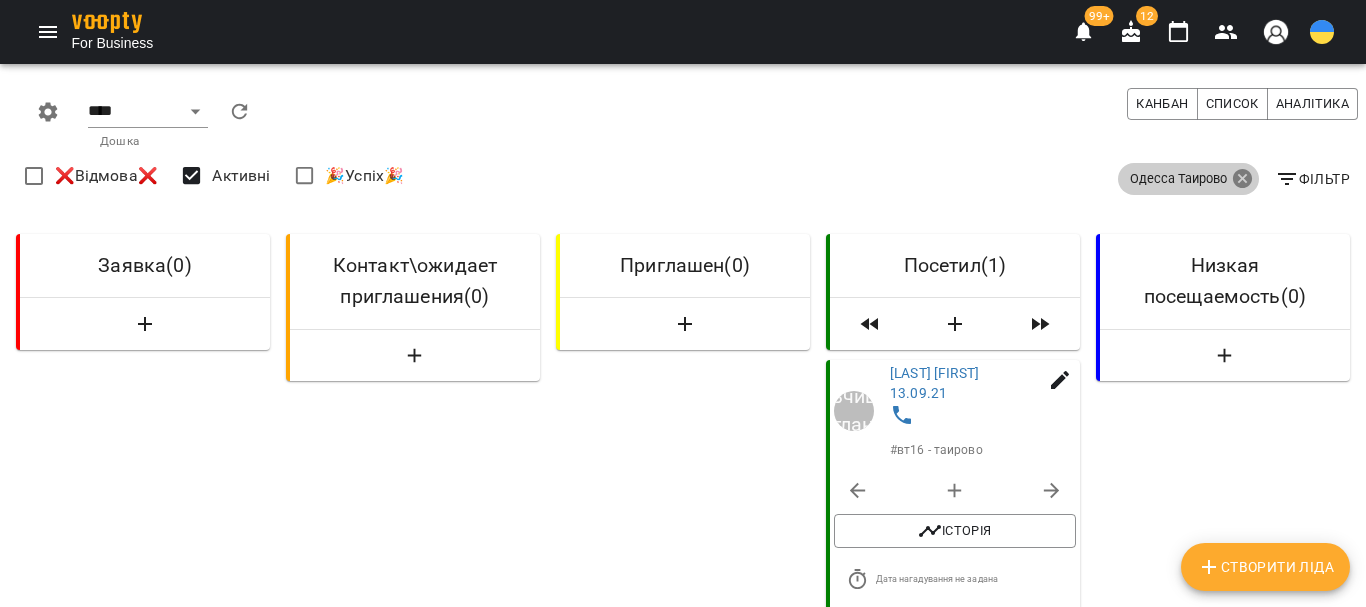 click 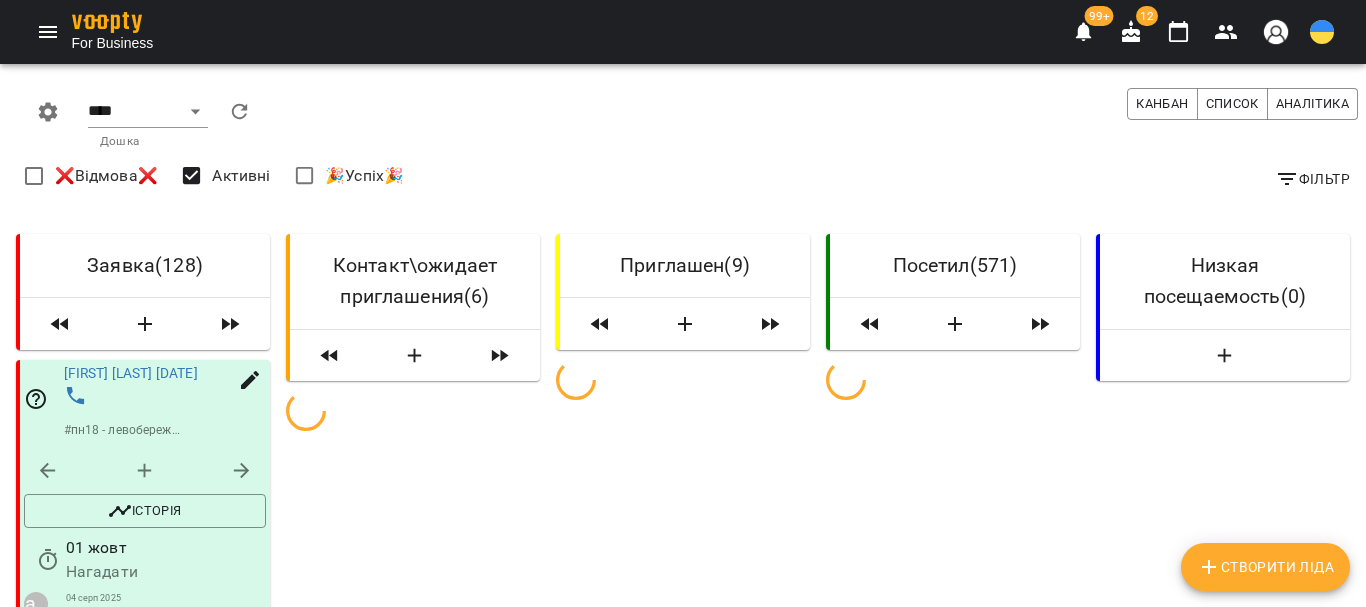 click 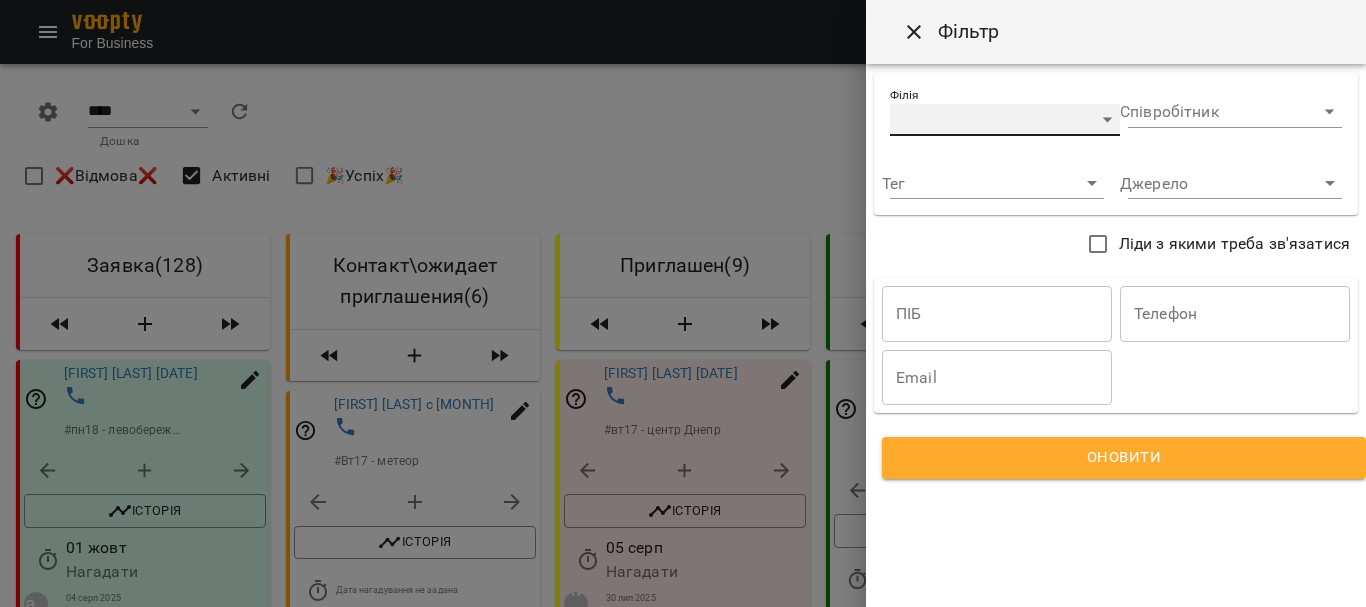 click on "​" at bounding box center (1005, 120) 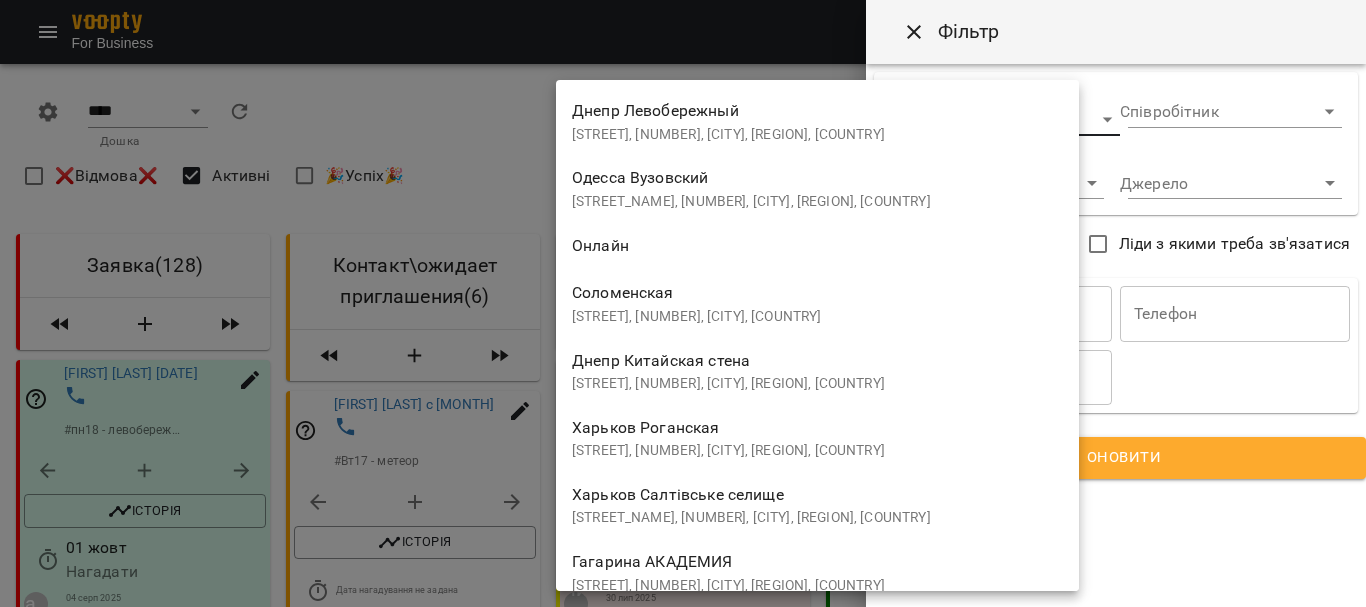 scroll, scrollTop: 2593, scrollLeft: 0, axis: vertical 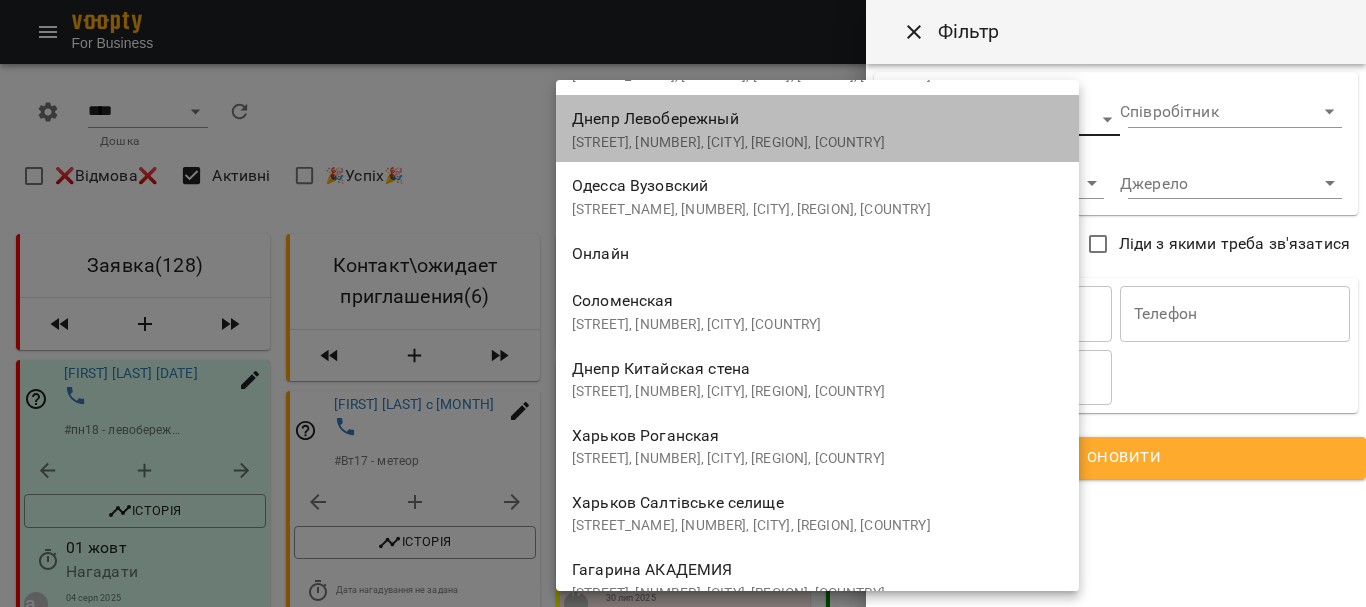 click on "Днепр Левобережный" at bounding box center (655, 118) 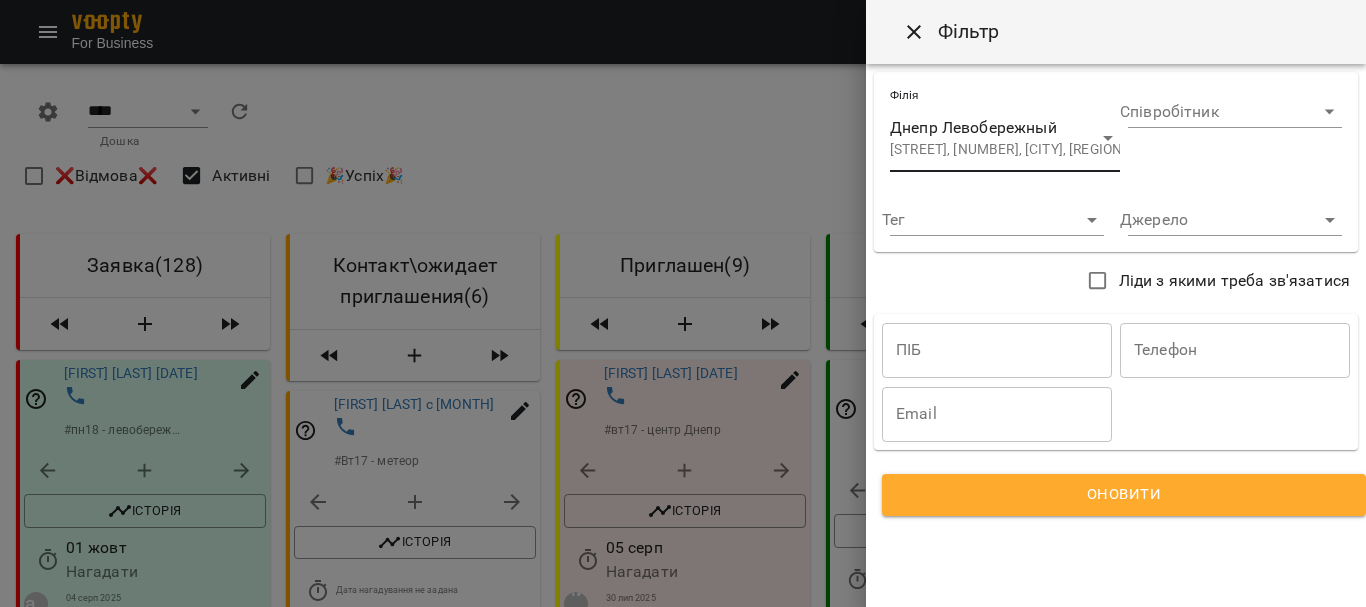 click on "Оновити" at bounding box center [1124, 495] 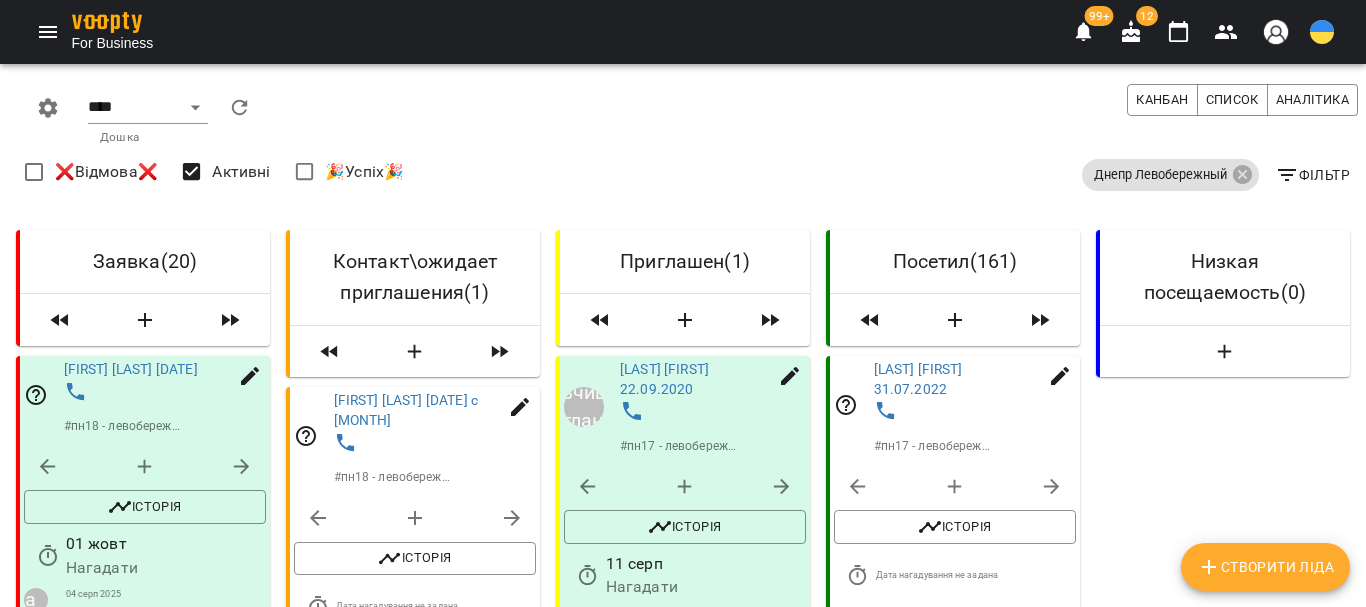 scroll, scrollTop: 0, scrollLeft: 0, axis: both 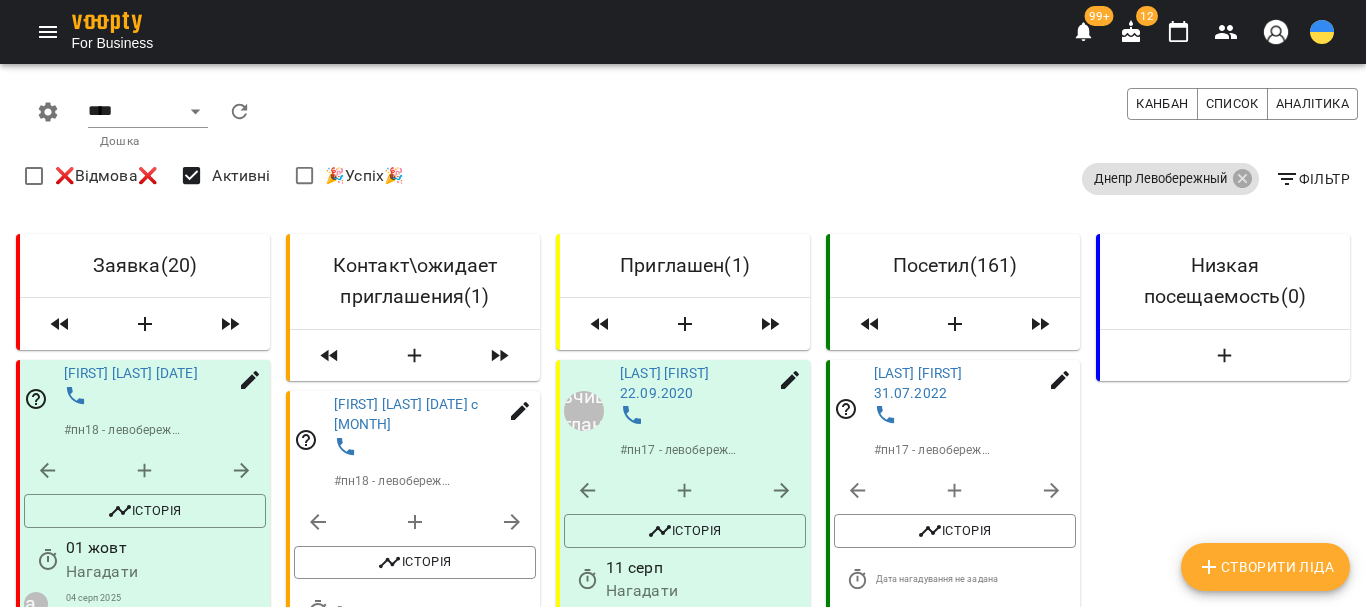 click on "Створити Ліда" at bounding box center (1265, 567) 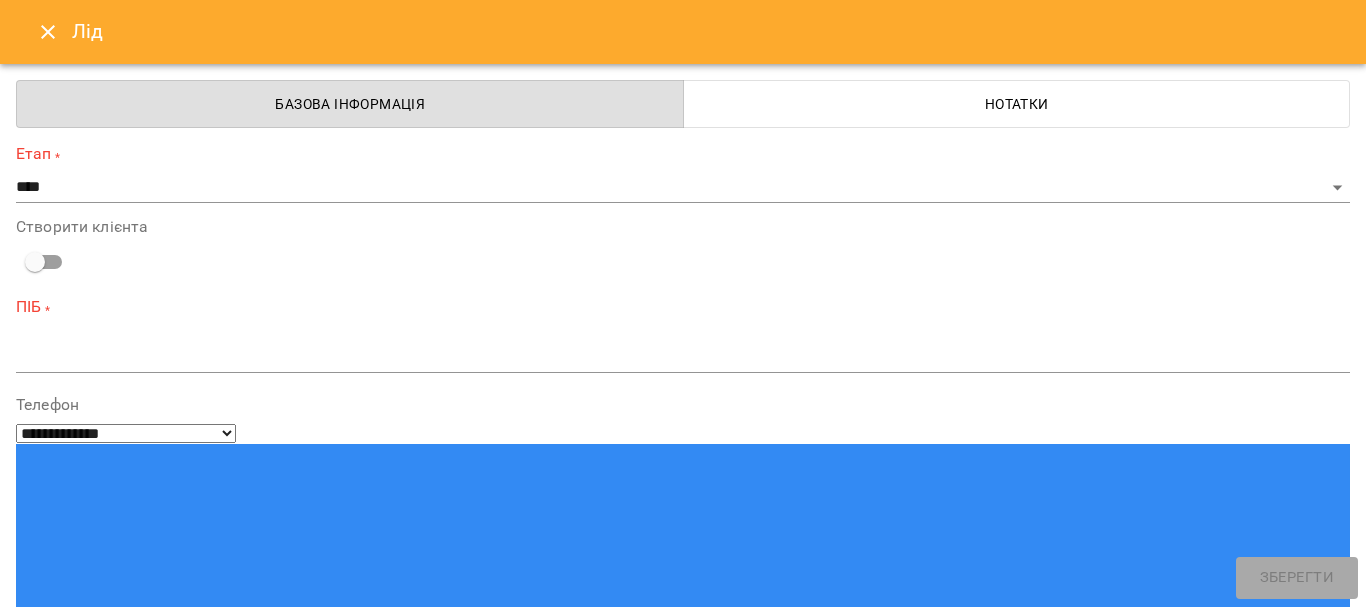 click at bounding box center (99, 1349) 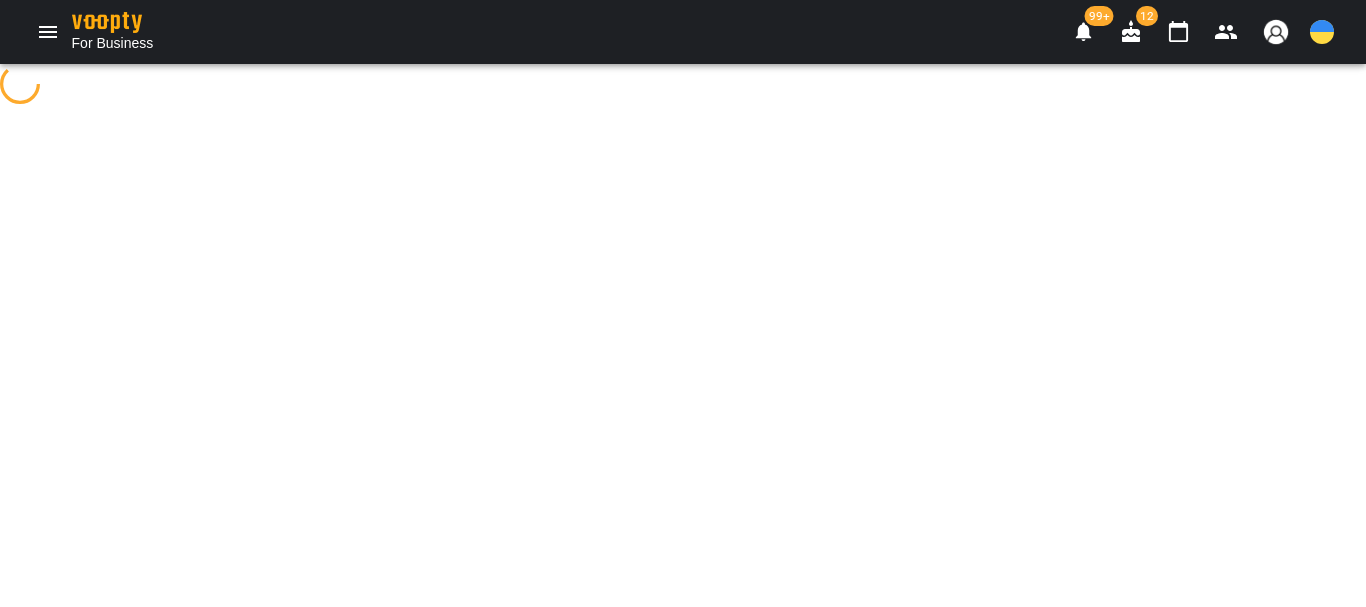 scroll, scrollTop: 0, scrollLeft: 0, axis: both 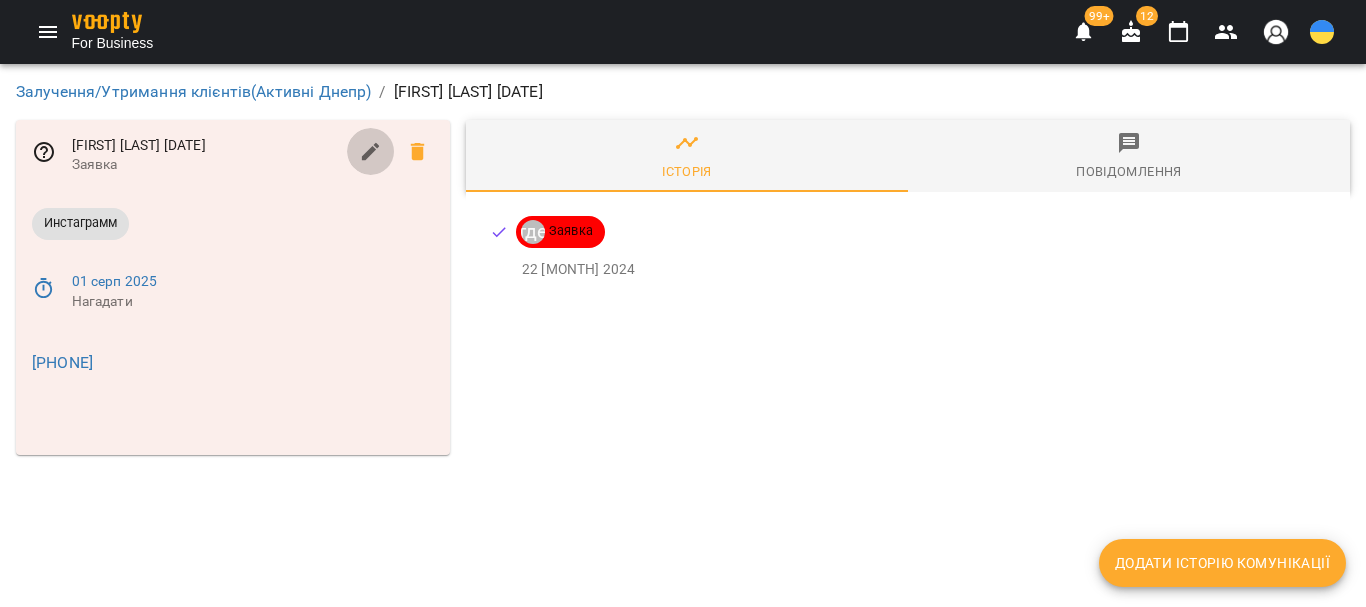 click 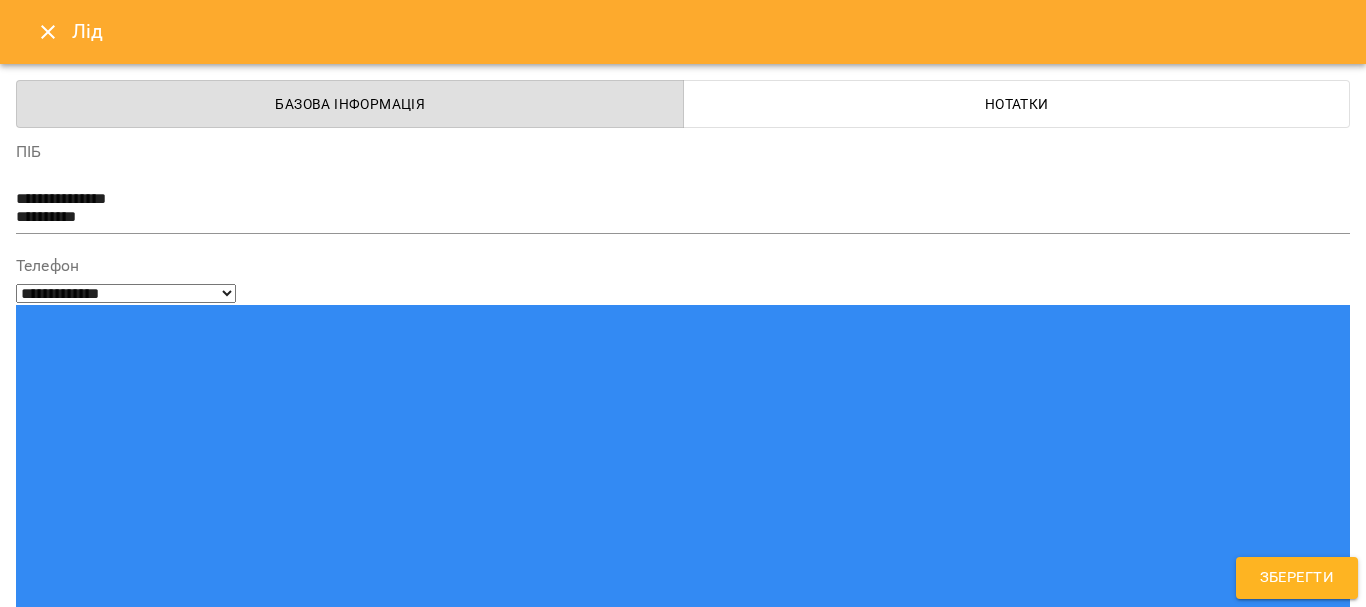 scroll, scrollTop: 100, scrollLeft: 0, axis: vertical 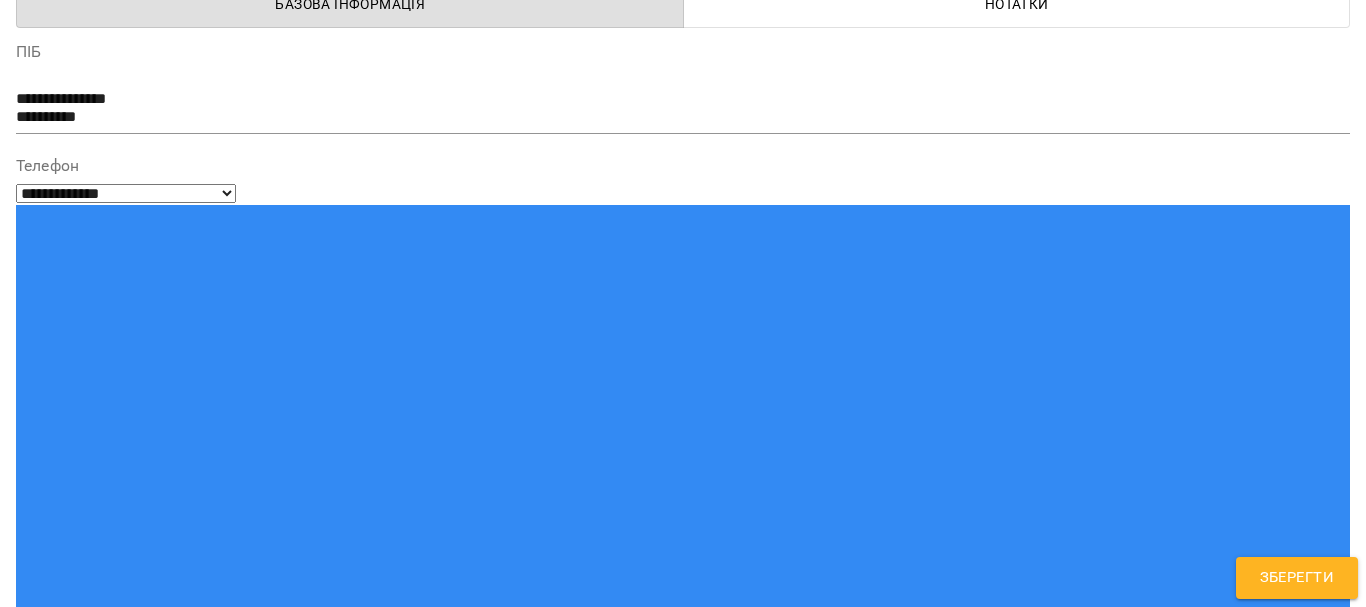 click on "Надрукуйте або оберіть..." at bounding box center (122, 1333) 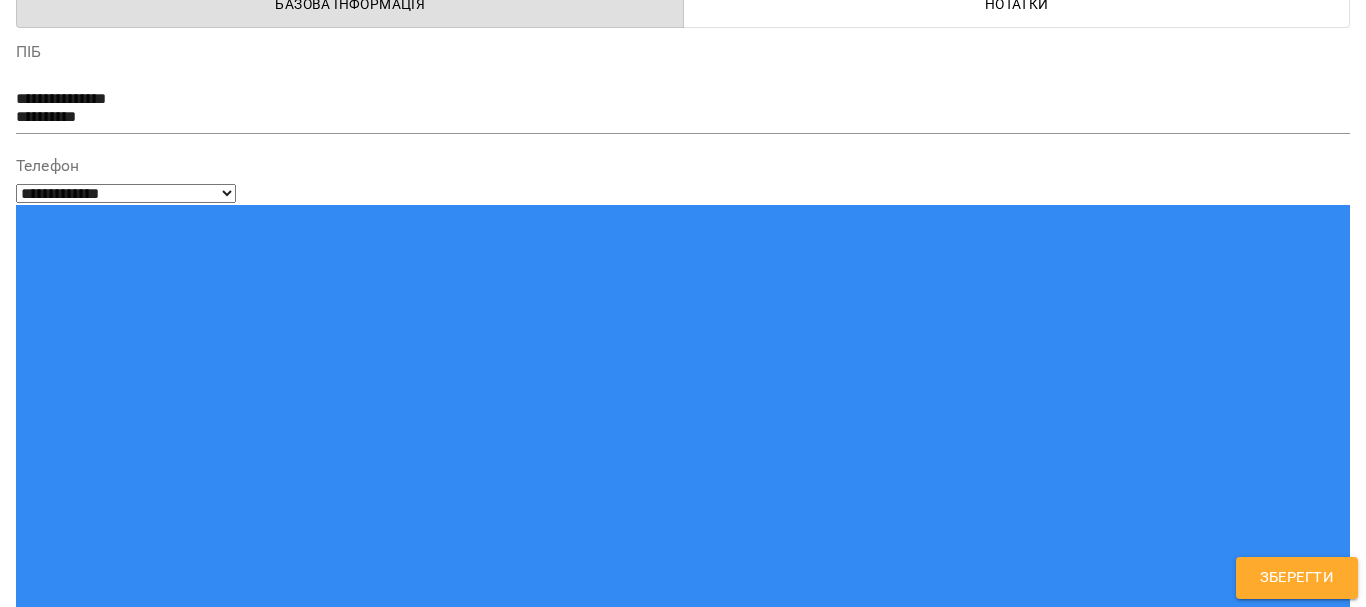 click on "Зберегти" at bounding box center (1297, 578) 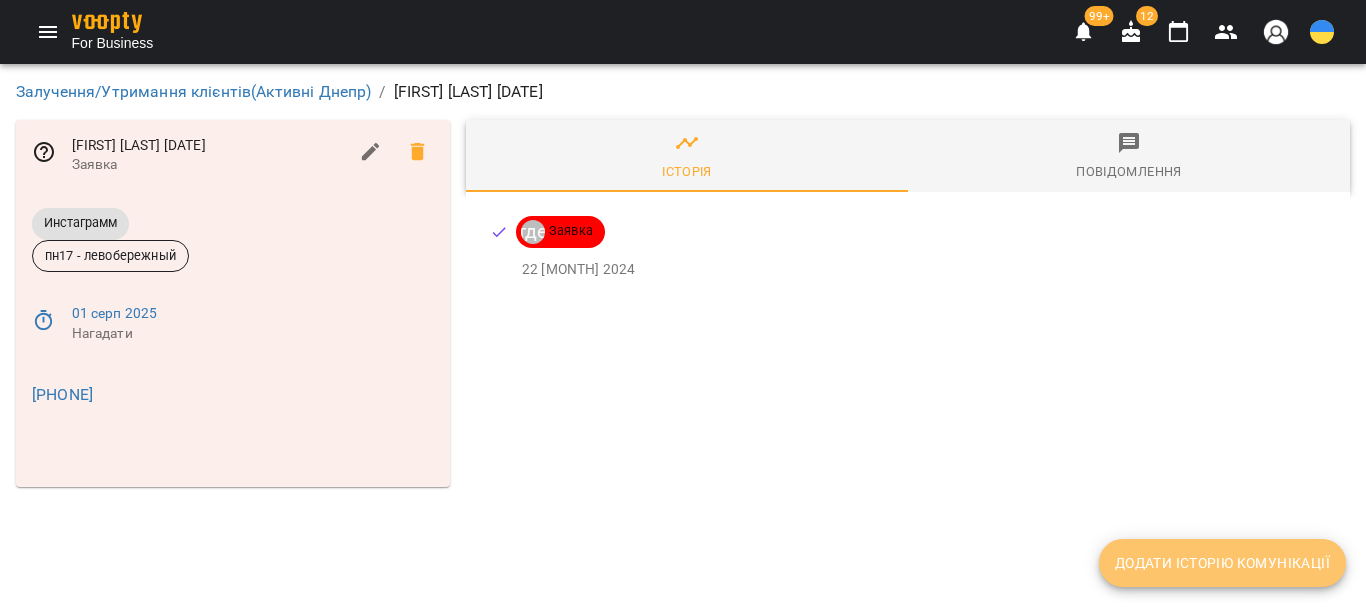 click on "Додати історію комунікації" at bounding box center (1222, 563) 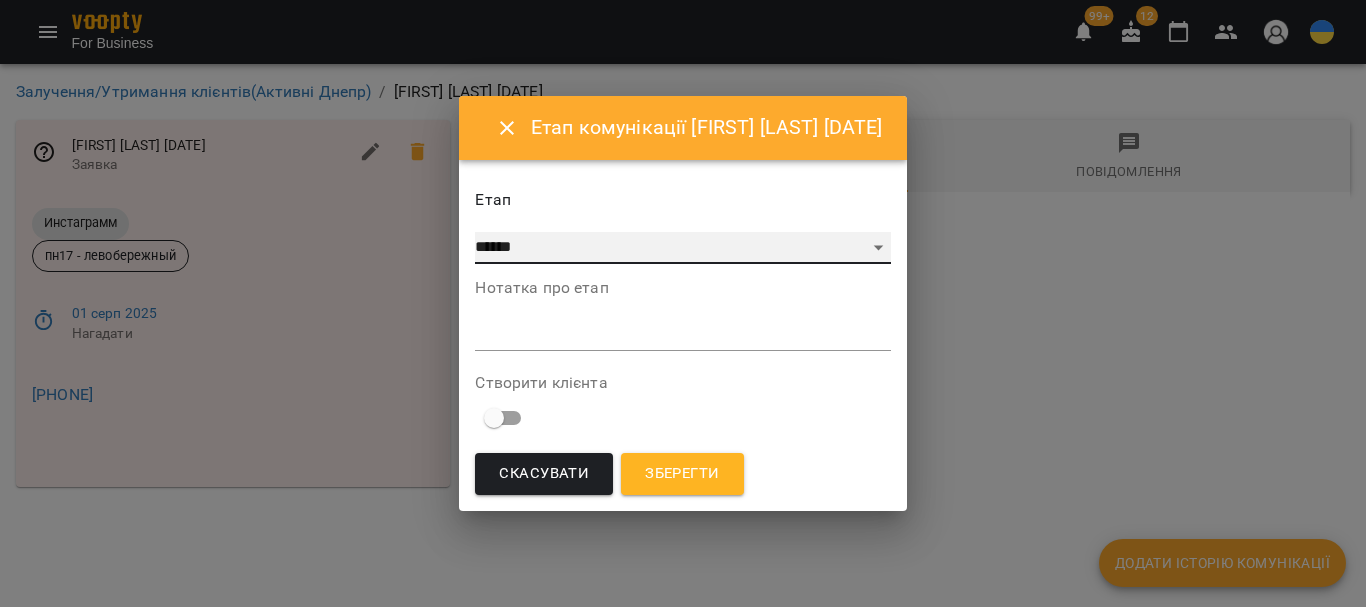 click on "**********" at bounding box center (682, 248) 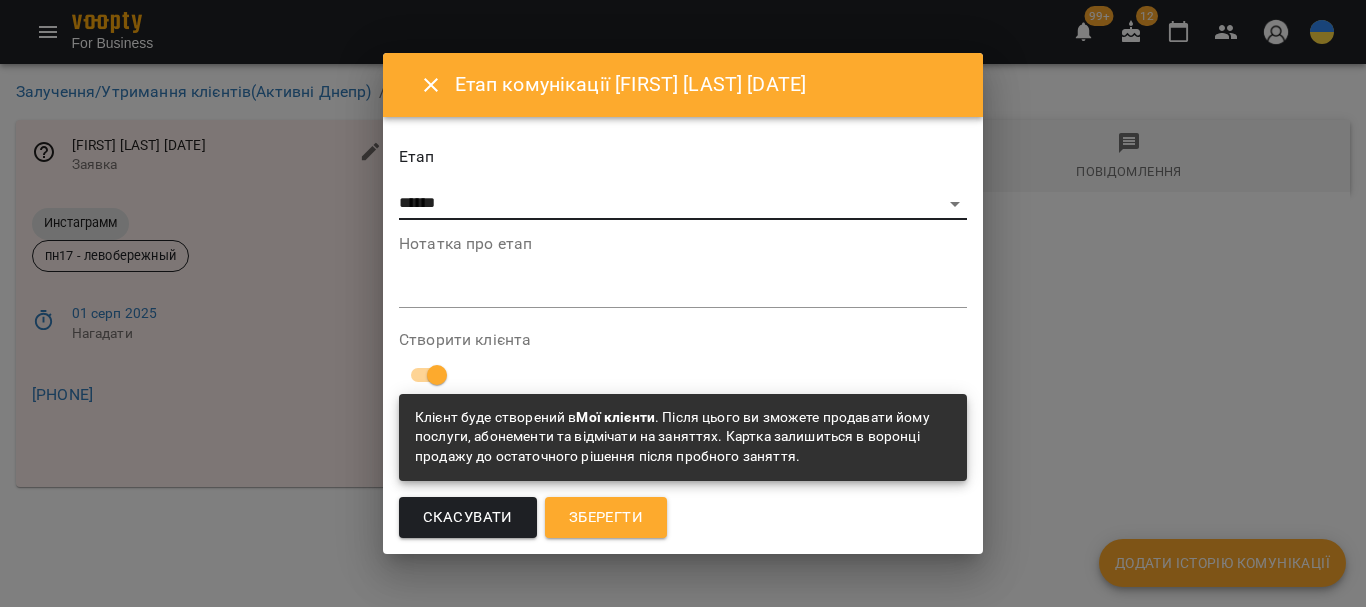 click on "Зберегти" at bounding box center [606, 518] 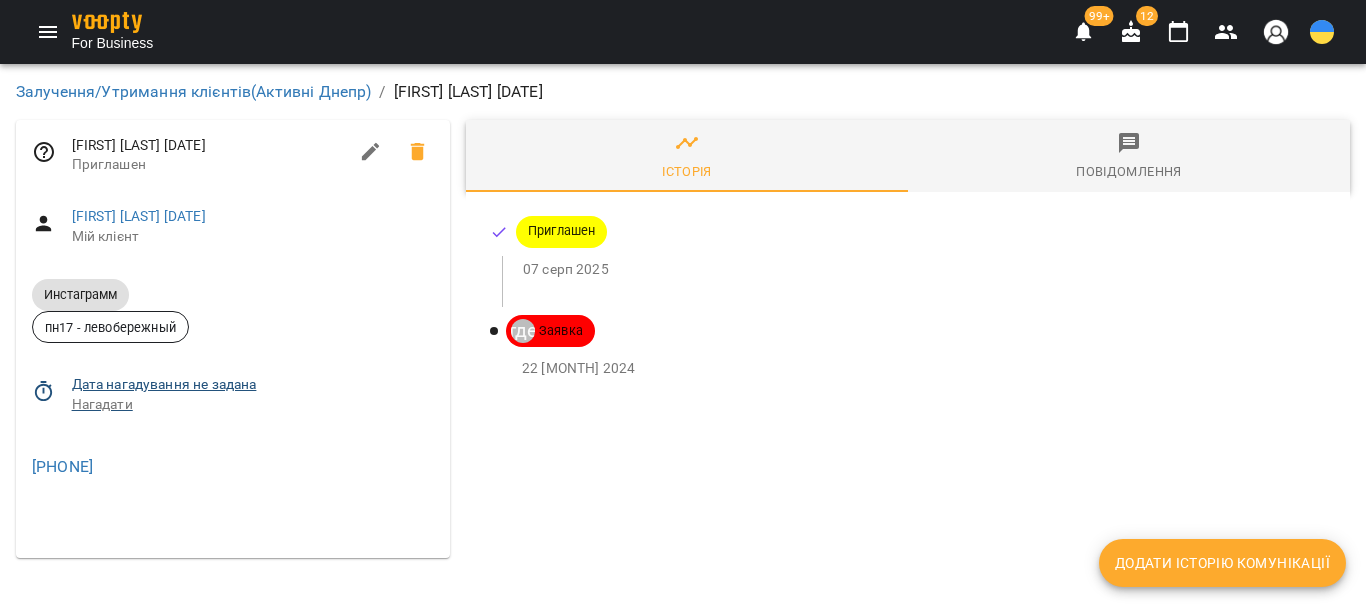 click 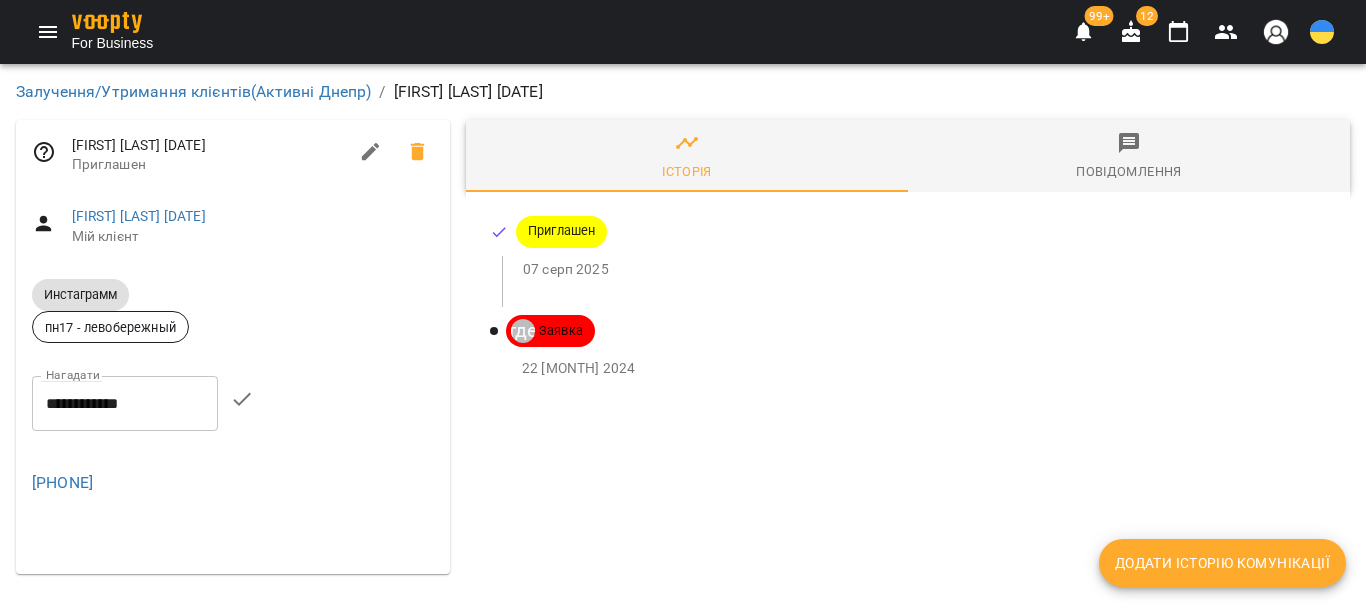 click on "**********" at bounding box center [125, 403] 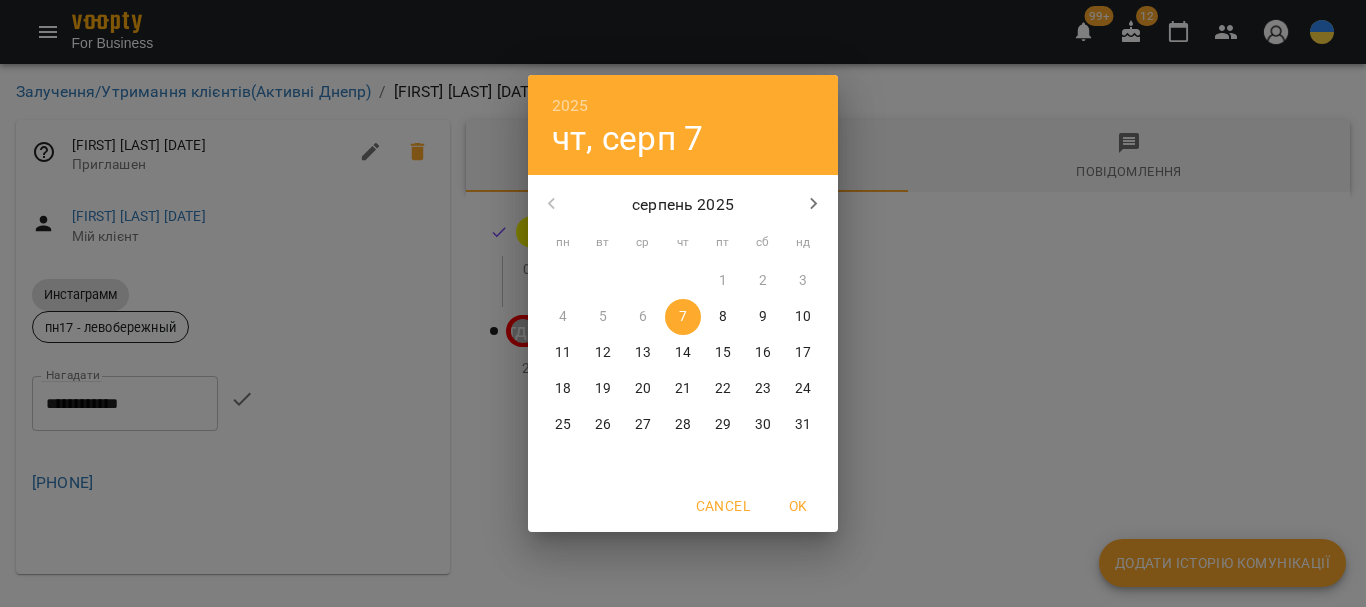 click on "8" at bounding box center (723, 317) 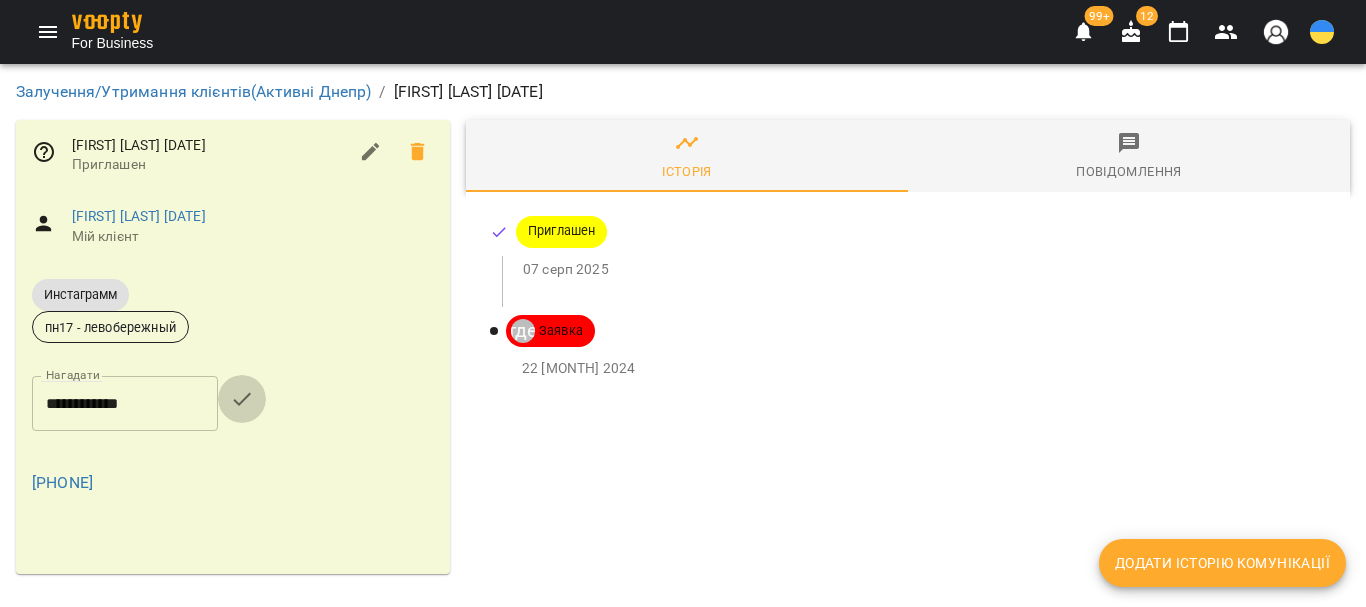 click 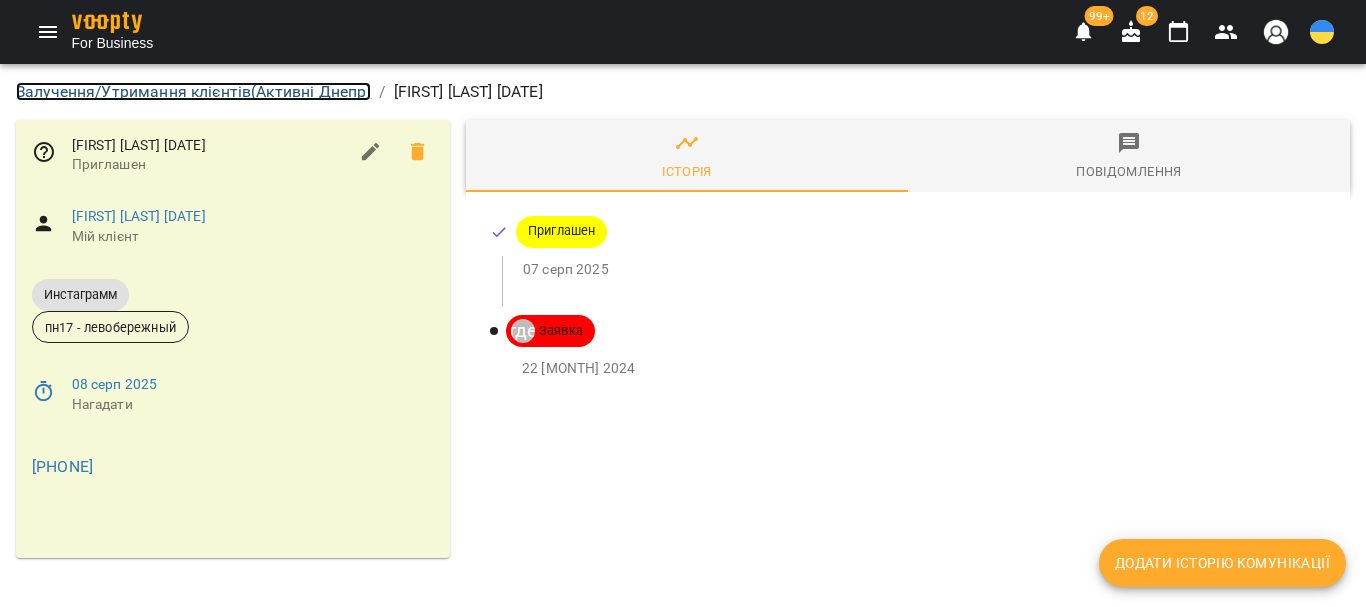 click on "Залучення/Утримання клієнтів ( Активні   [CITY] )" at bounding box center [193, 91] 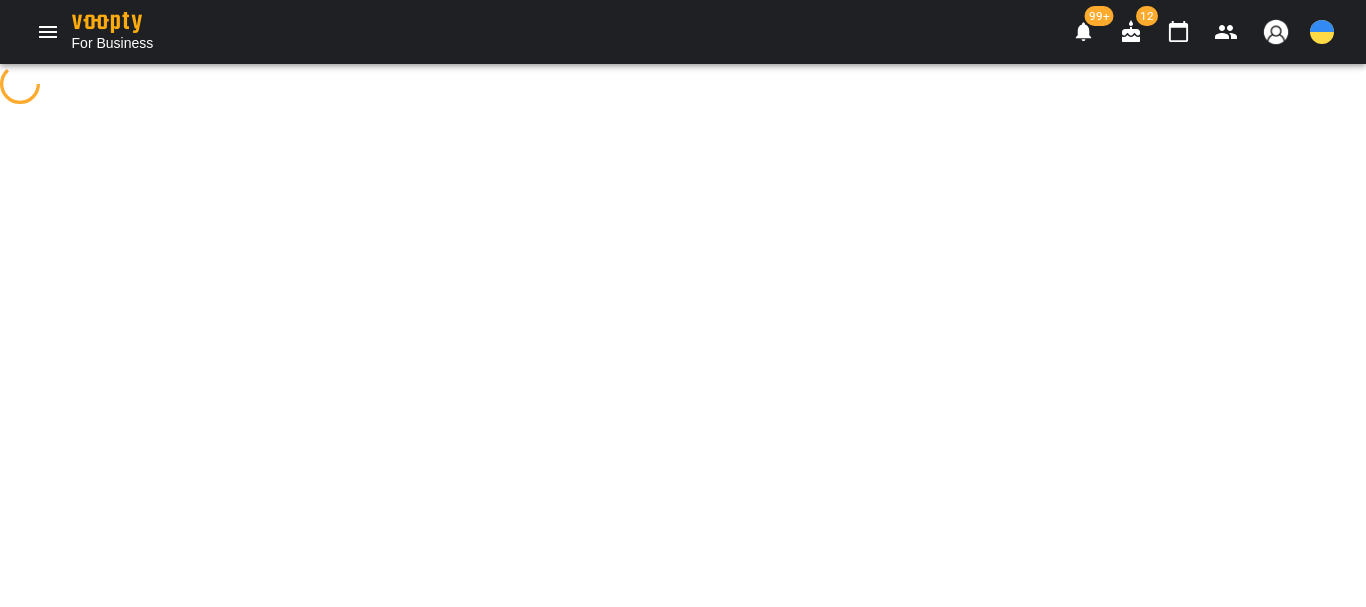 select on "**********" 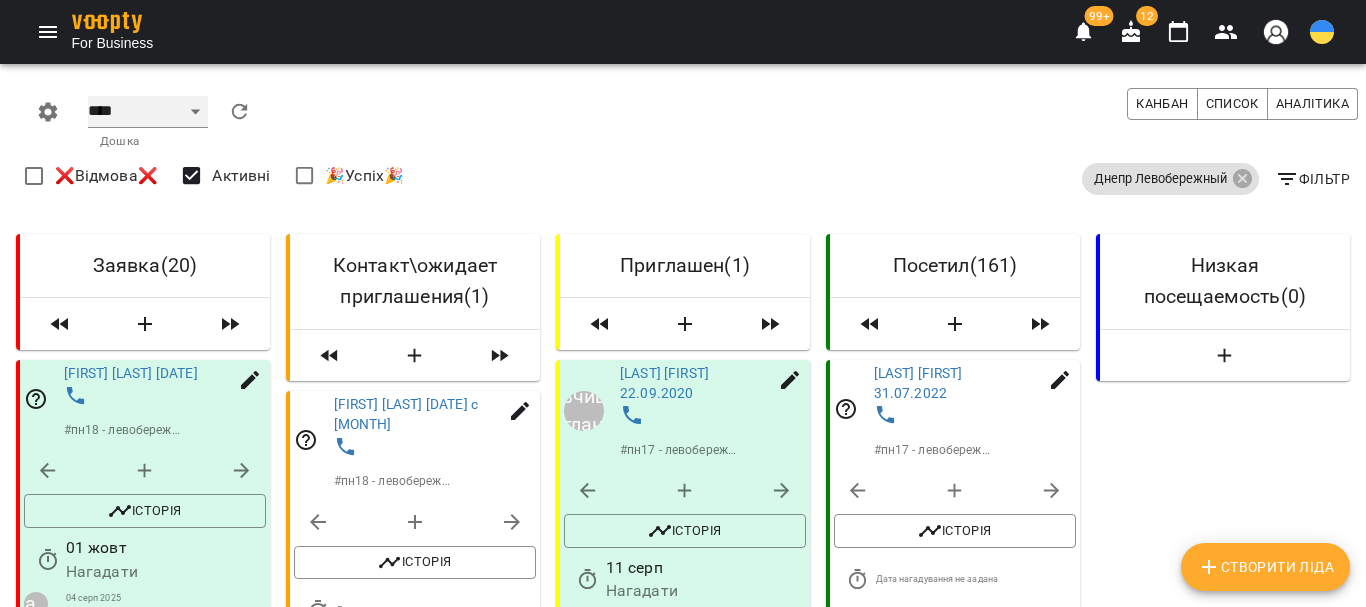 click on "**** ****** ******* ******** *****" at bounding box center [148, 112] 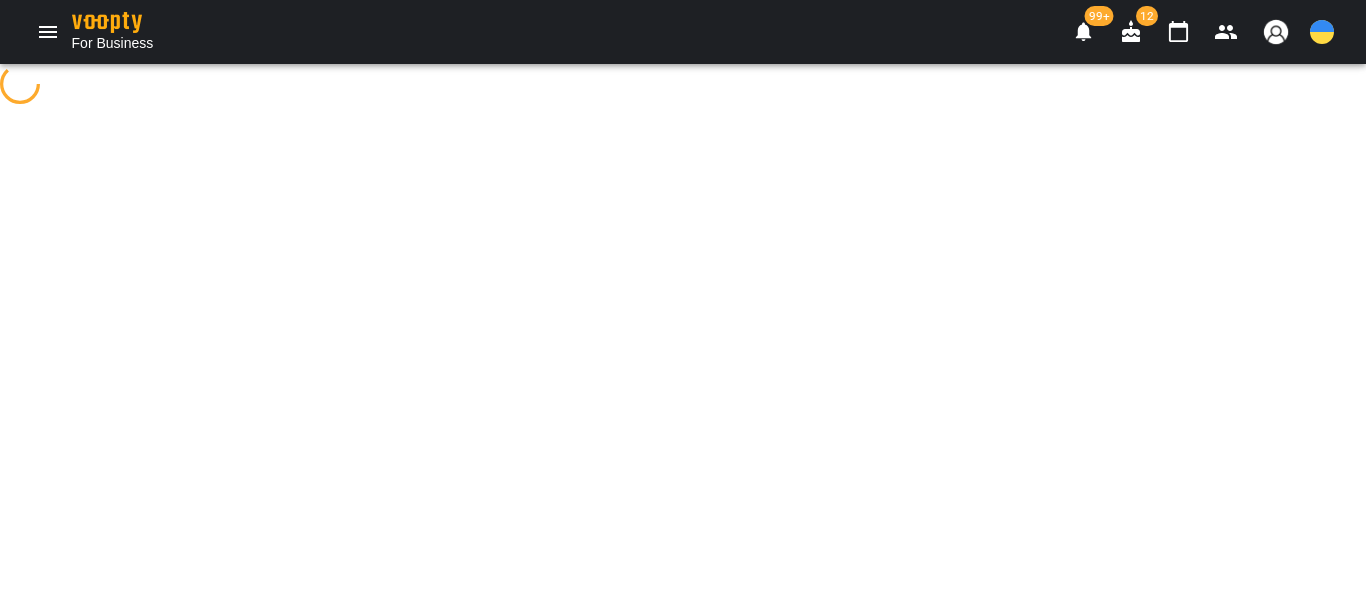 select on "**********" 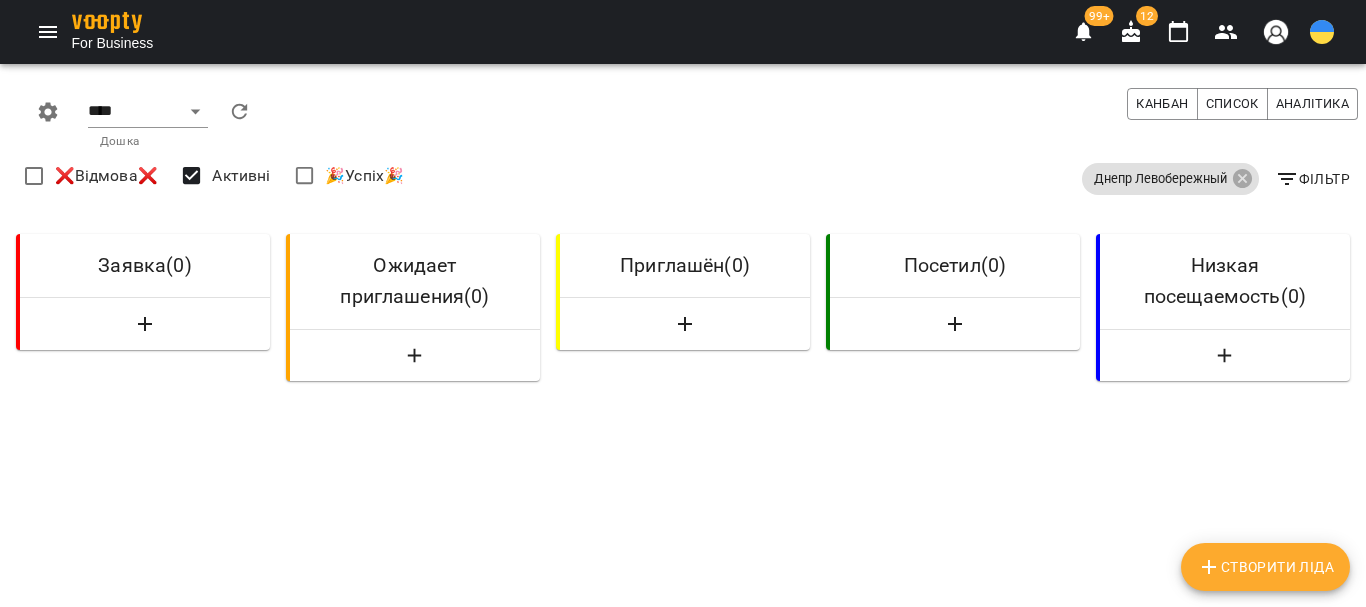 click on "Створити Ліда" at bounding box center (1265, 567) 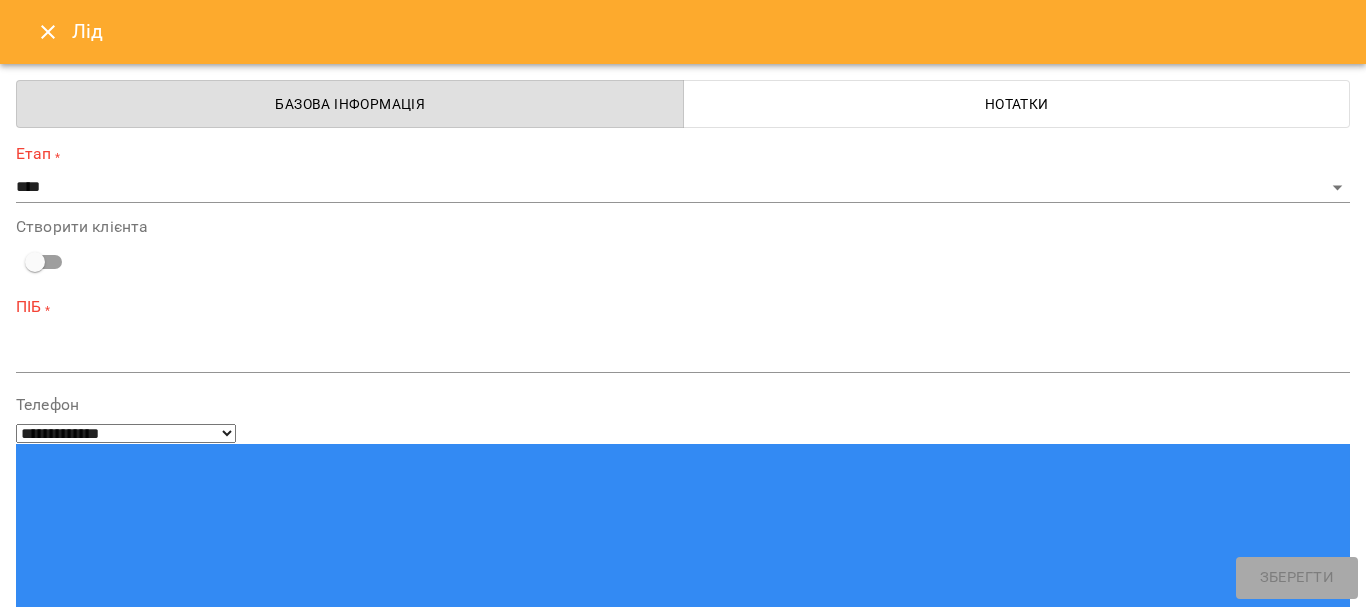click at bounding box center [99, 1349] 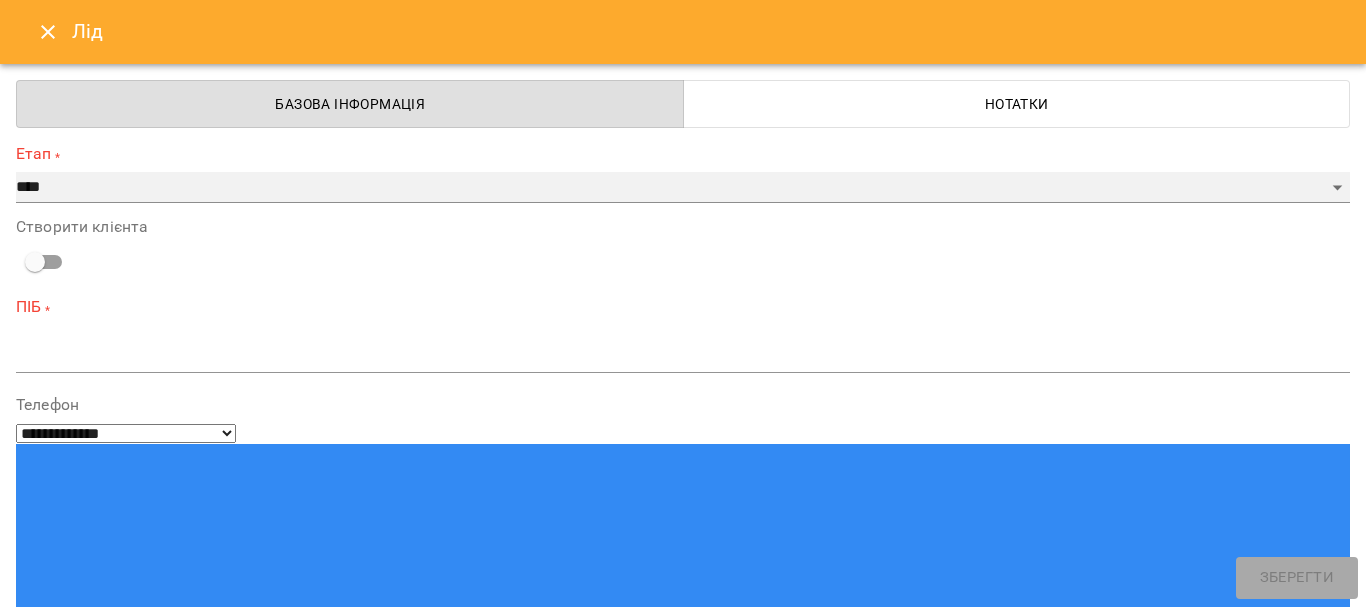 click on "**********" at bounding box center [683, 188] 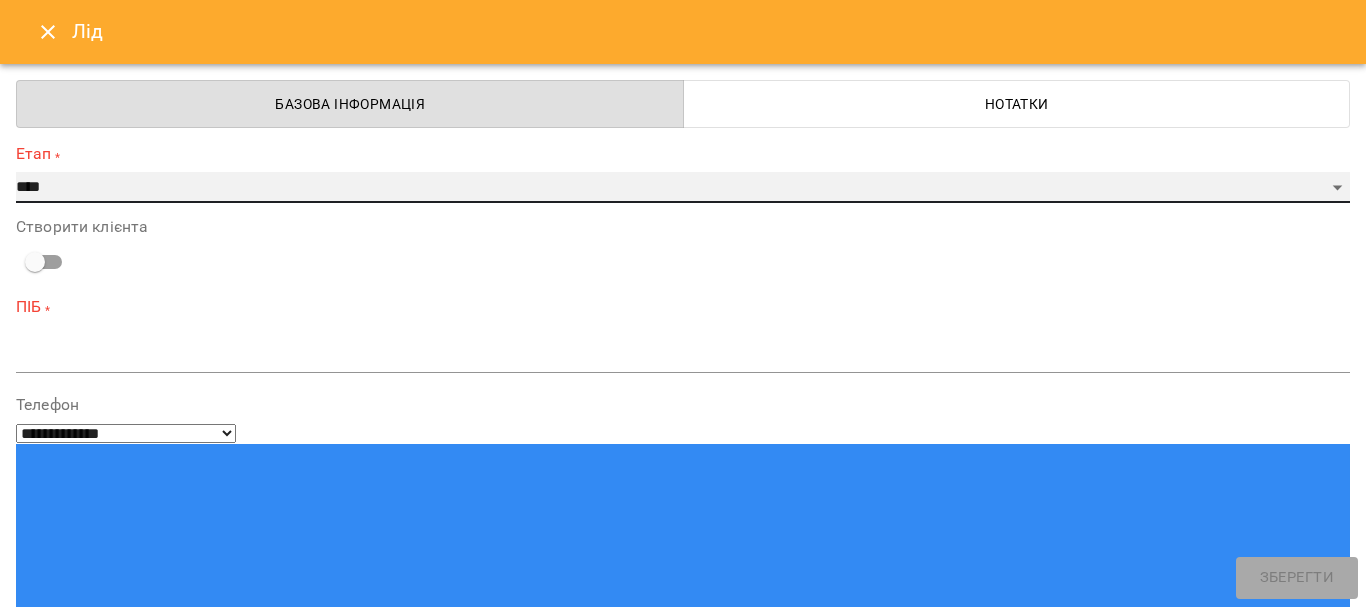 select on "*" 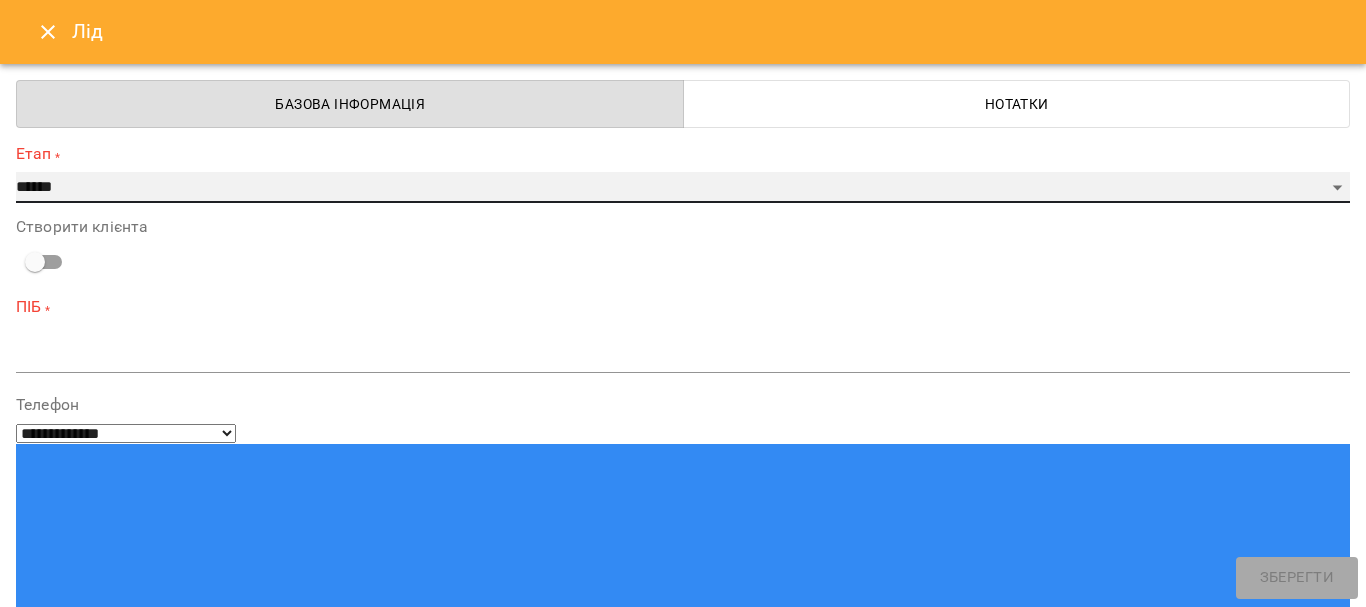 click on "**********" at bounding box center [683, 188] 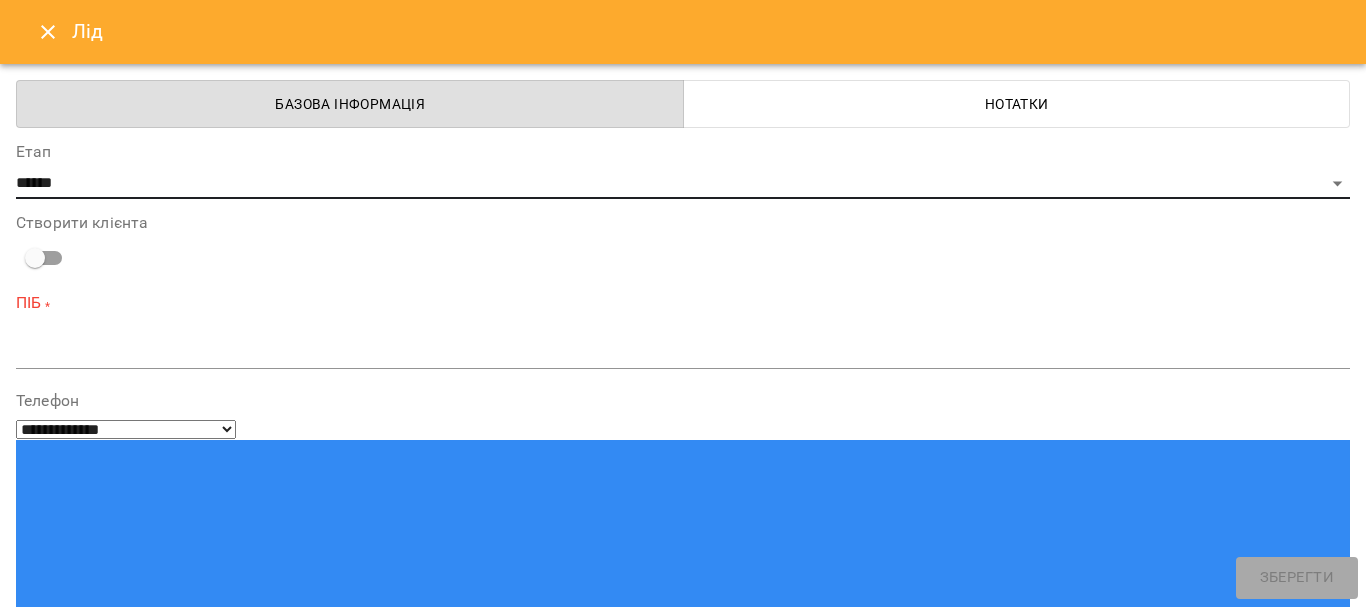 click at bounding box center (683, 352) 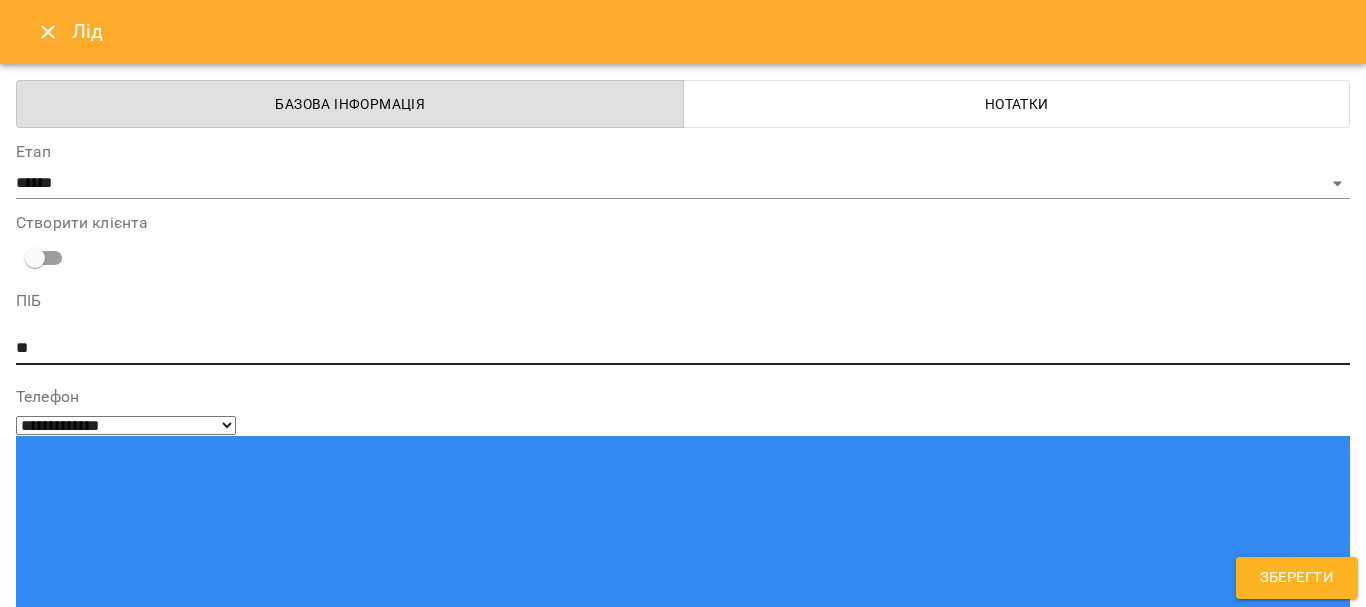 type on "*" 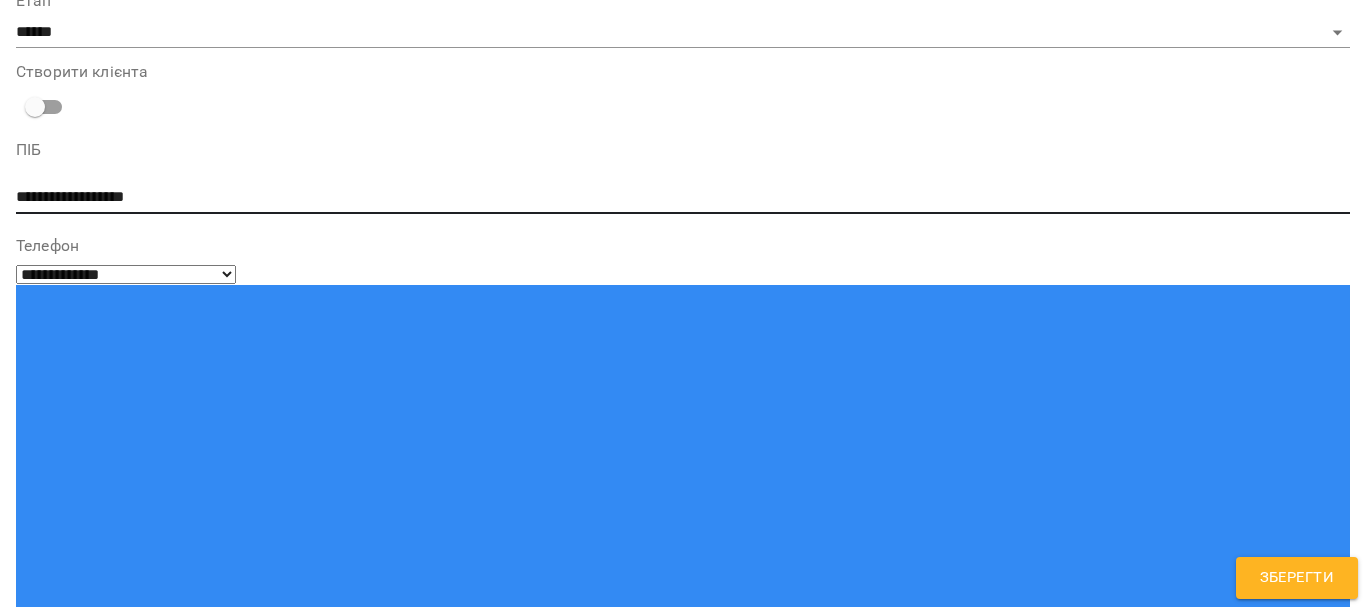 scroll, scrollTop: 200, scrollLeft: 0, axis: vertical 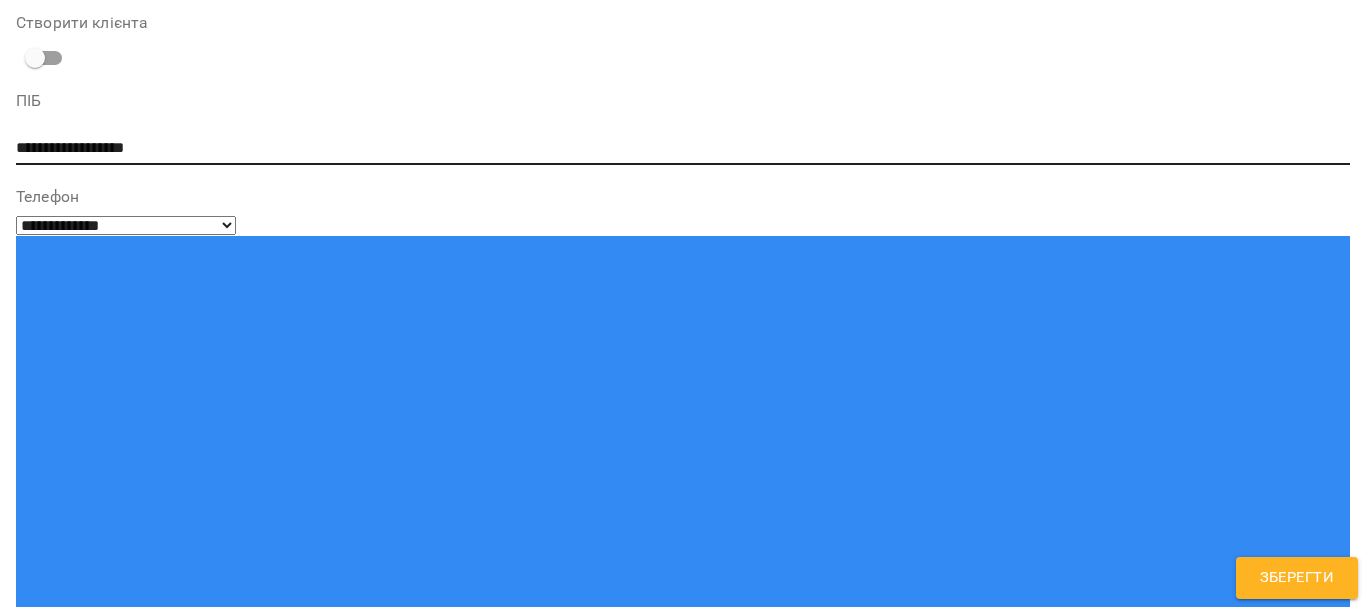 type on "**********" 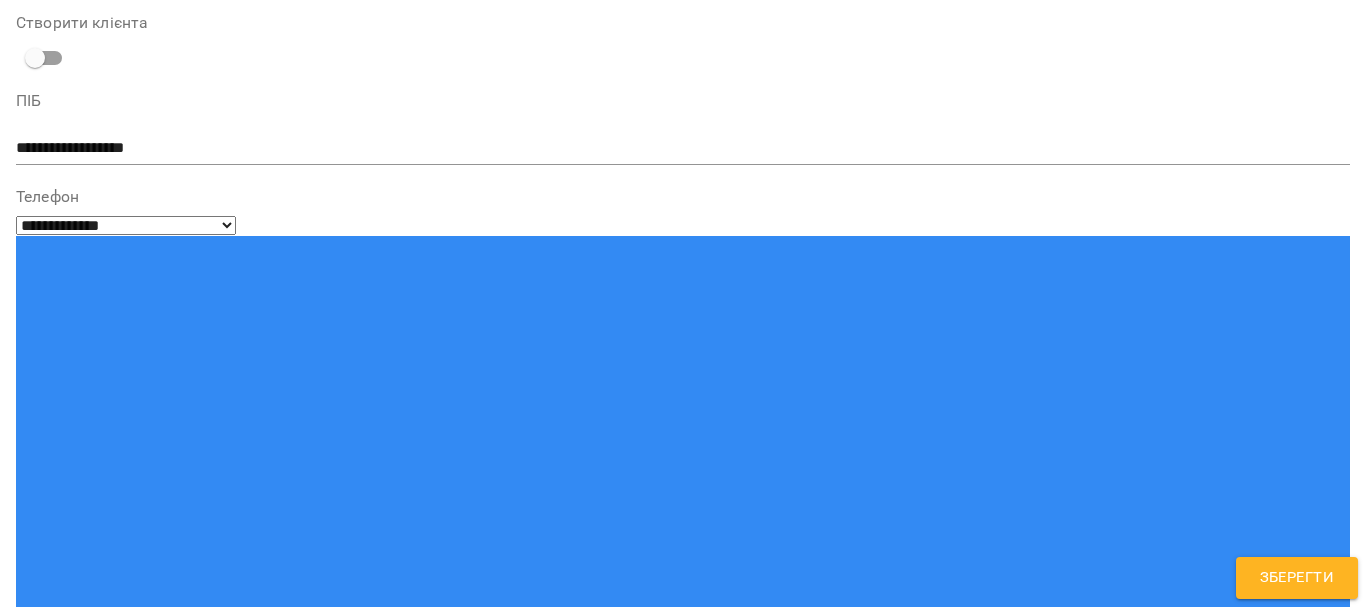 click on "Надрукуйте або оберіть... Инстаграмм Инстаграмм [CITY] Инстаграмм [CITY] Инстаграмм [CITY] Фейсбук телефон" at bounding box center [683, 1285] 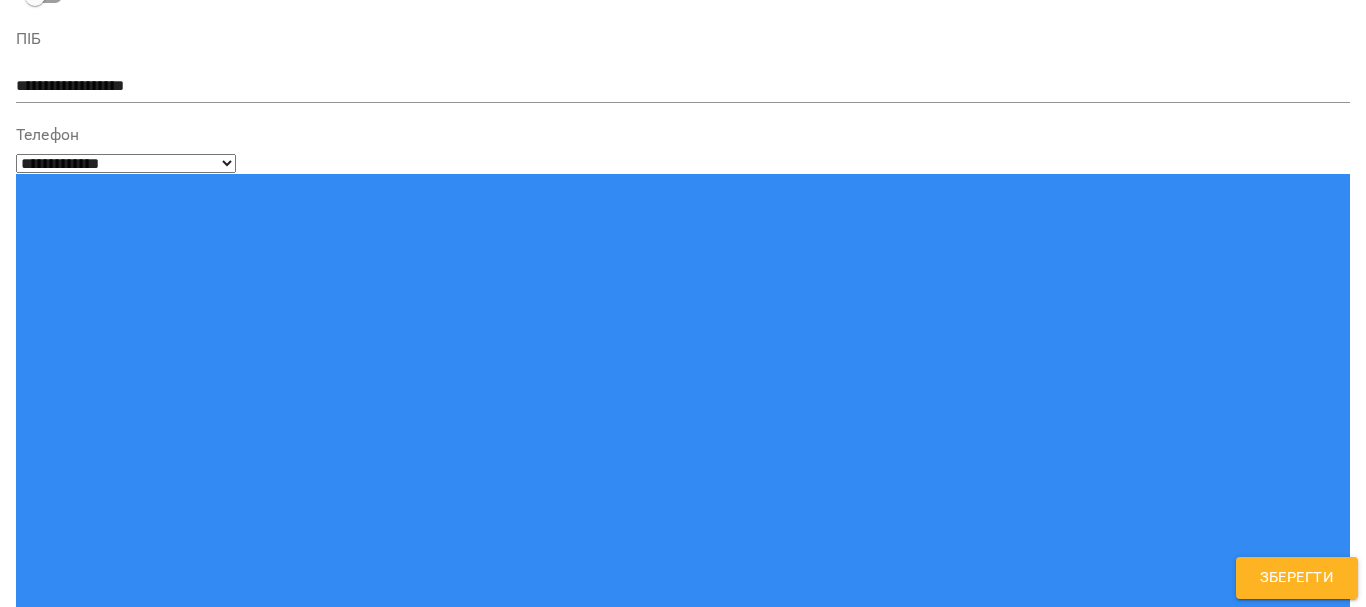 click on "телефон" at bounding box center [683, 1489] 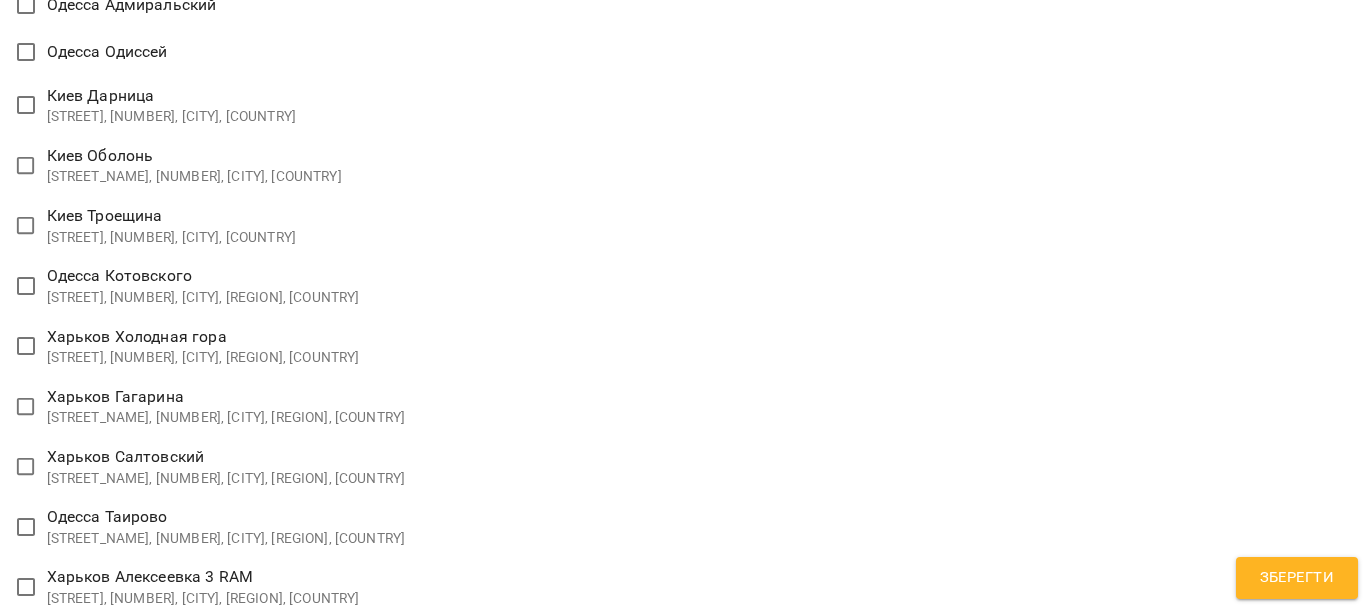 scroll, scrollTop: 2462, scrollLeft: 0, axis: vertical 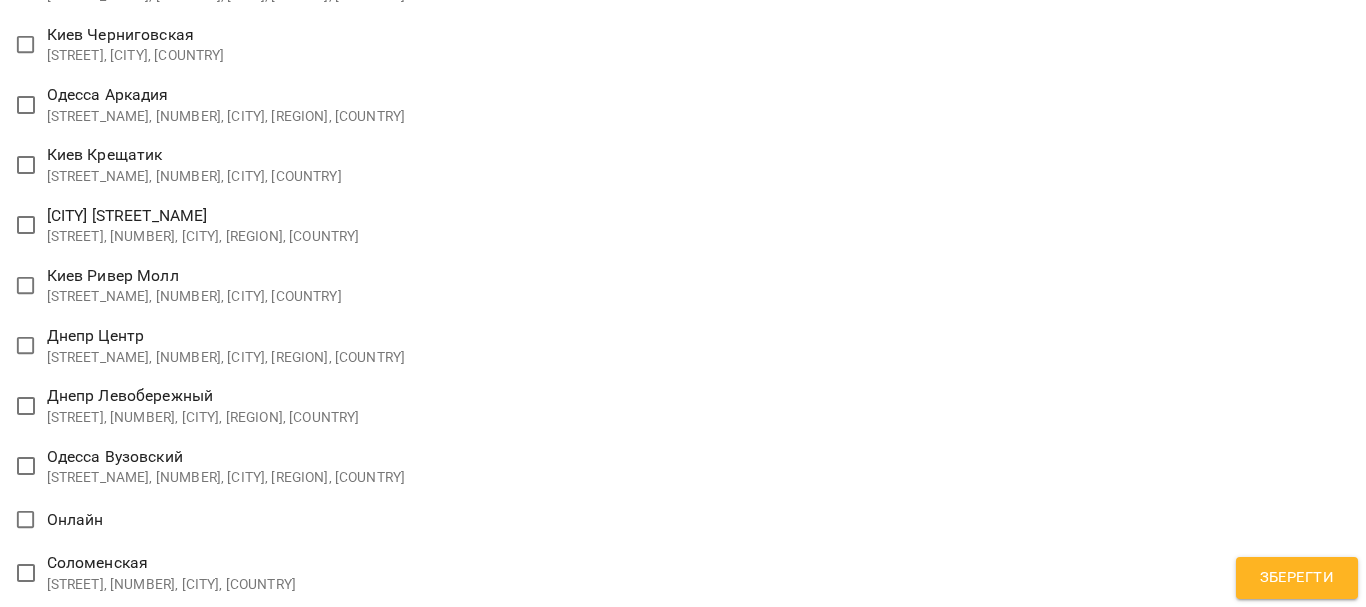 click on "**********" at bounding box center [683, 1340] 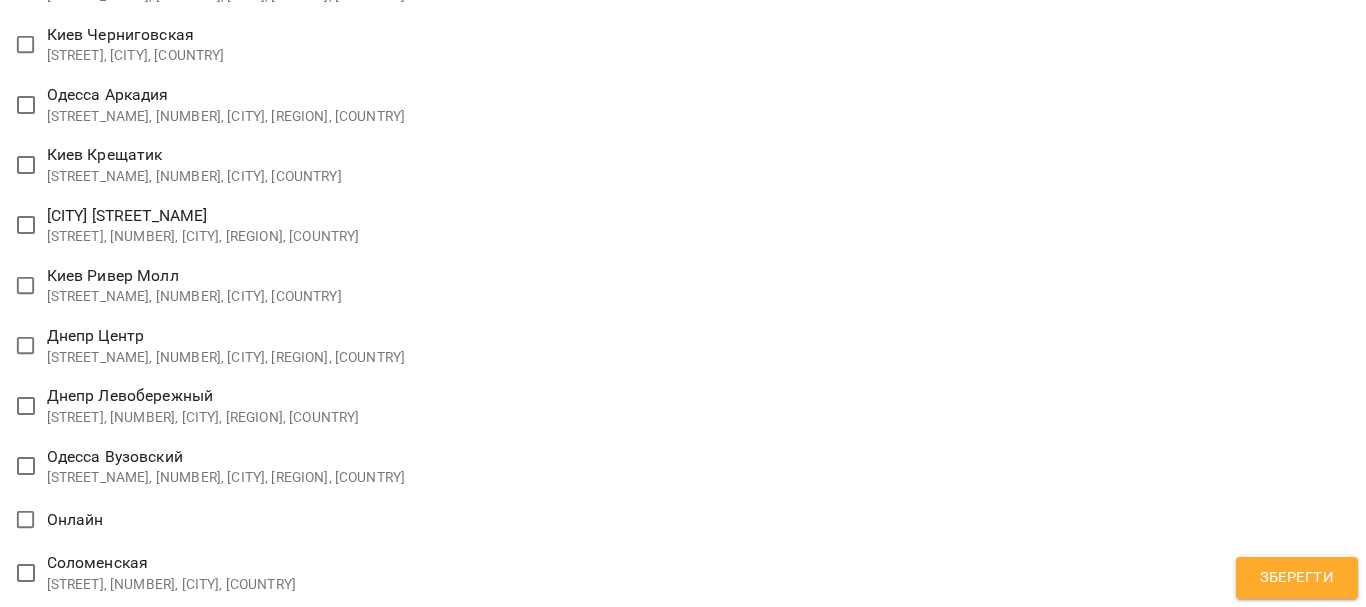 type on "**********" 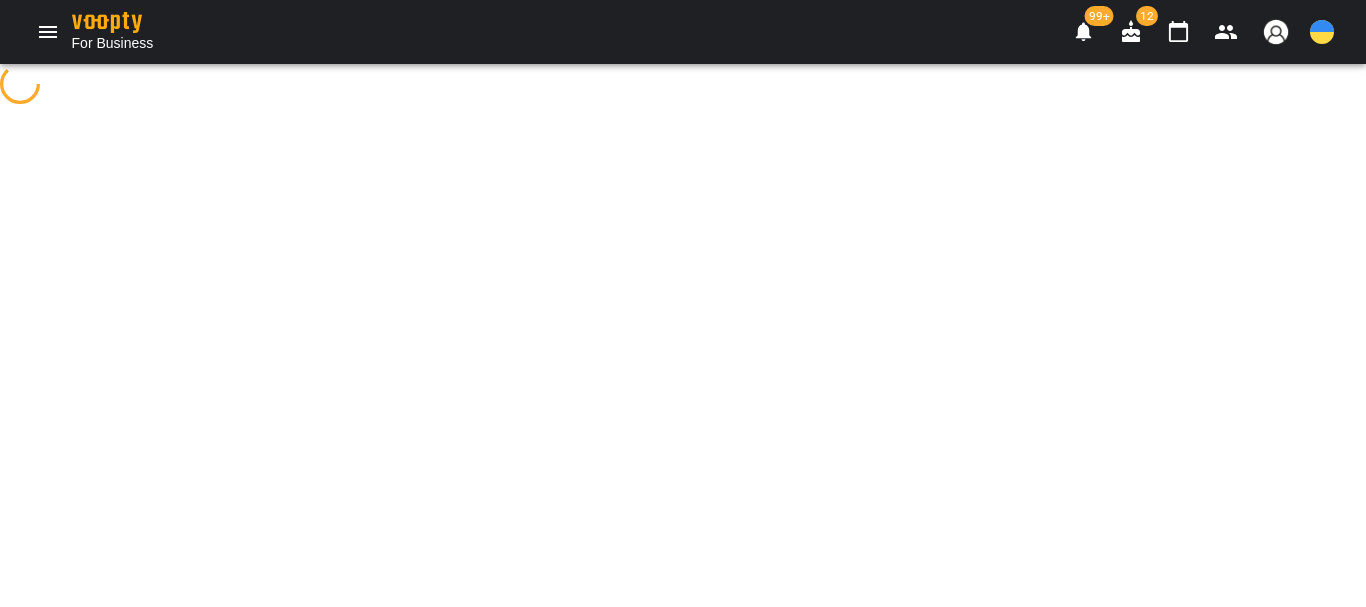 scroll, scrollTop: 0, scrollLeft: 0, axis: both 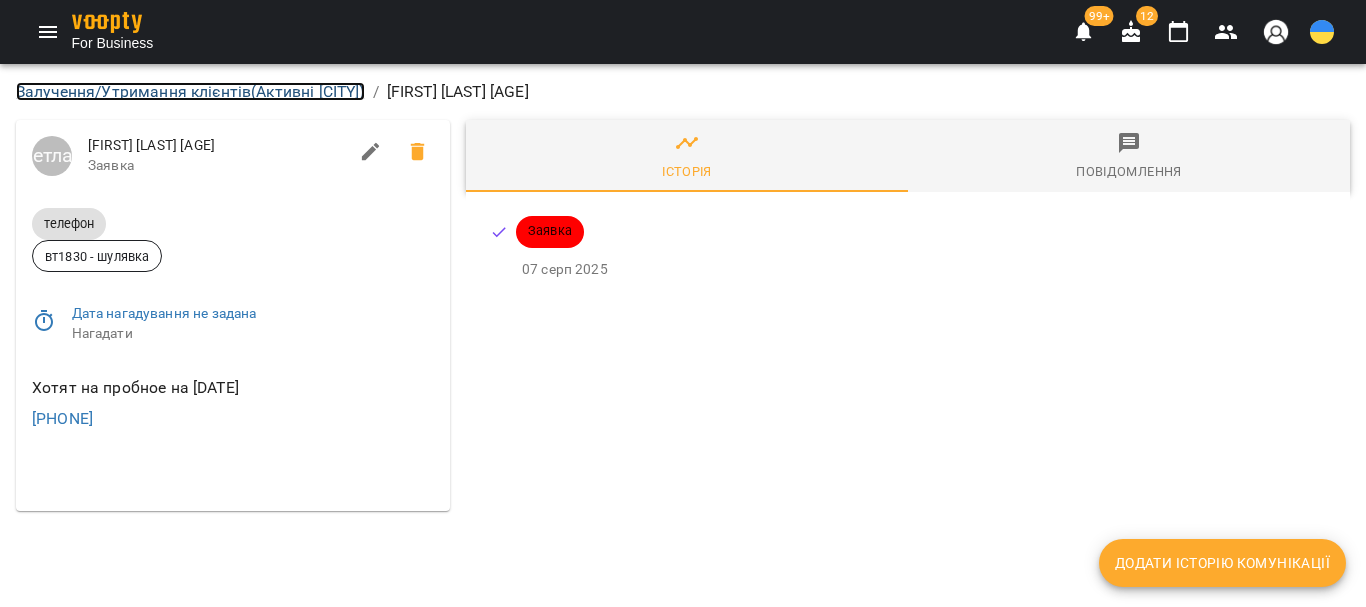 click on "Залучення/Утримання клієнтів ( Активні   [CITY] )" at bounding box center (190, 91) 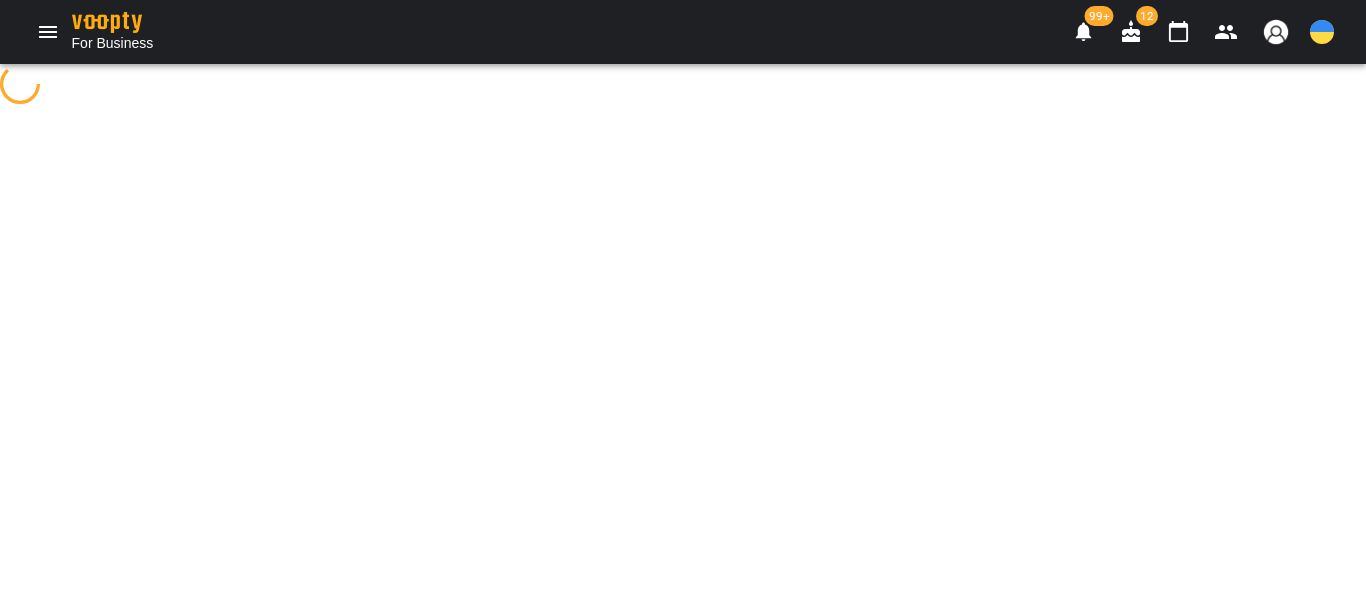 select on "**********" 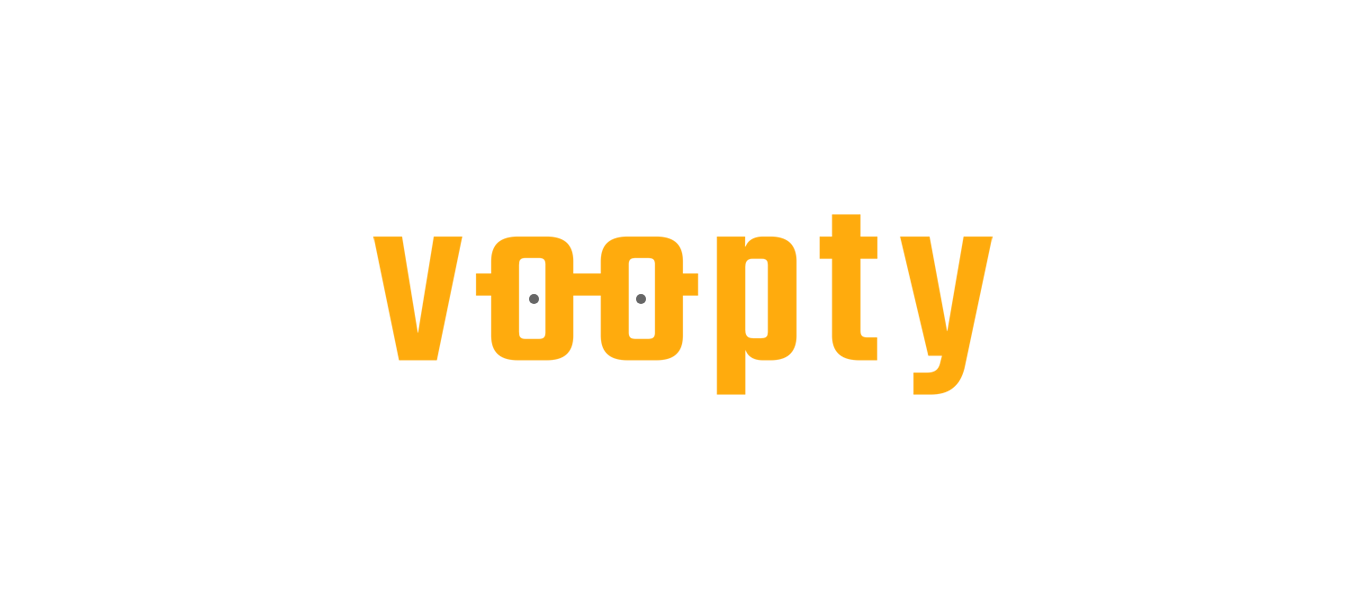 scroll, scrollTop: 0, scrollLeft: 0, axis: both 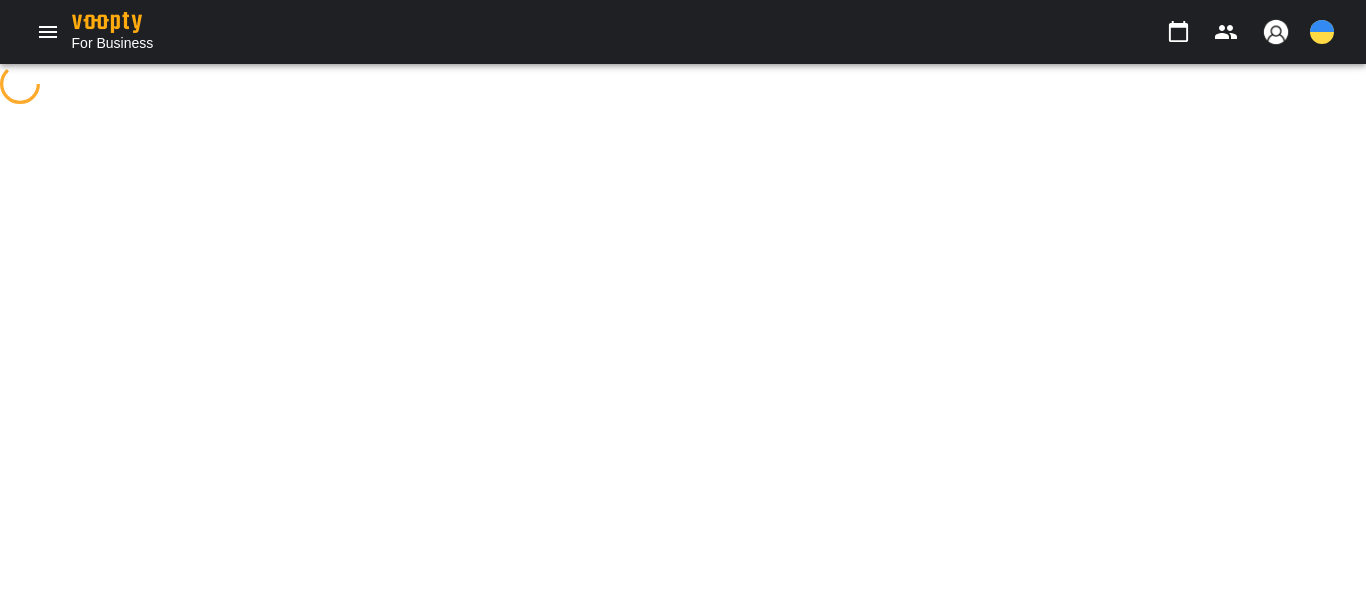 select on "**********" 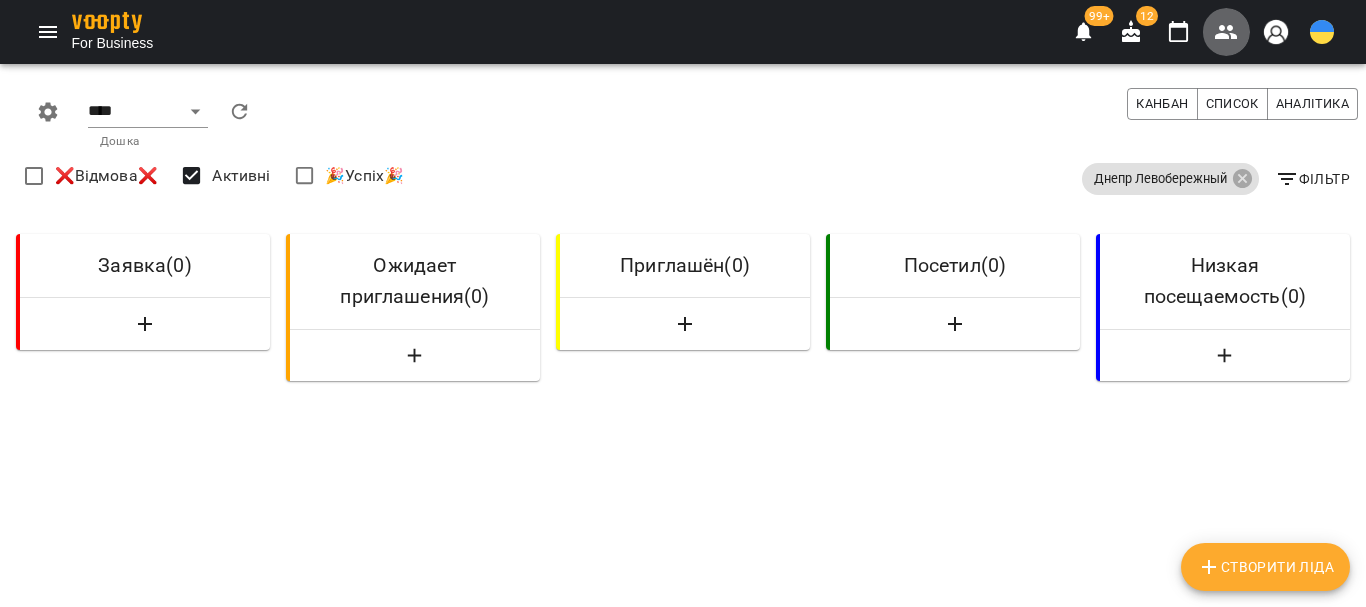 click 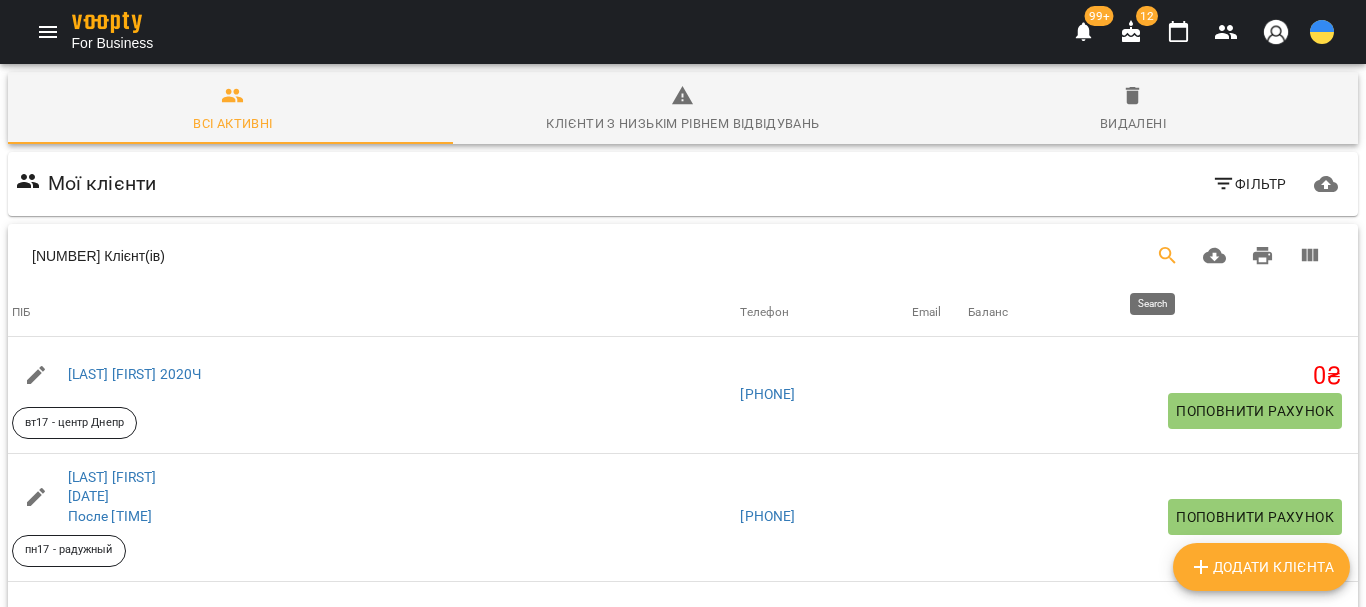click 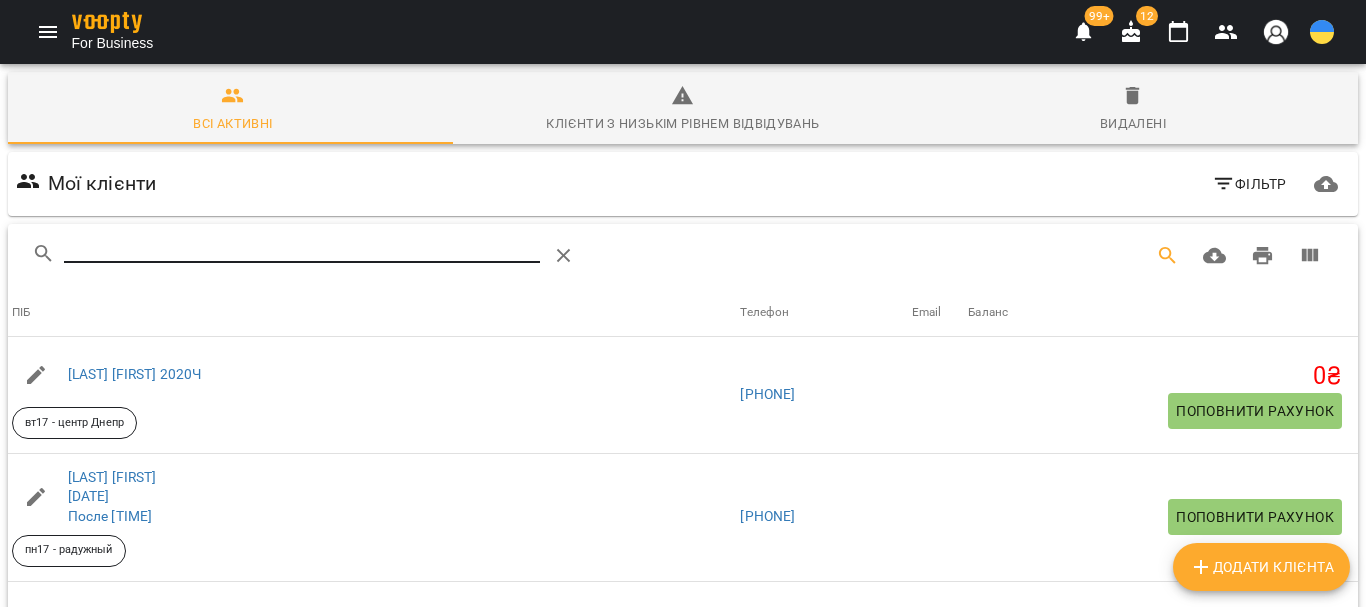 click at bounding box center [302, 248] 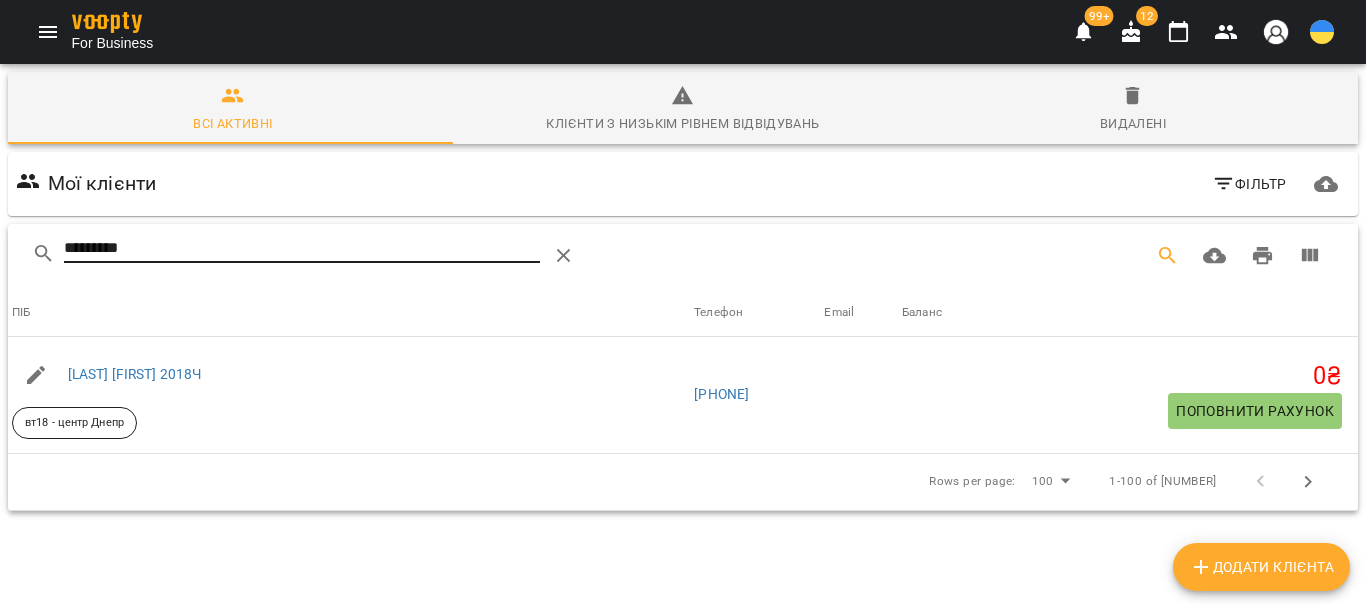 type on "*********" 